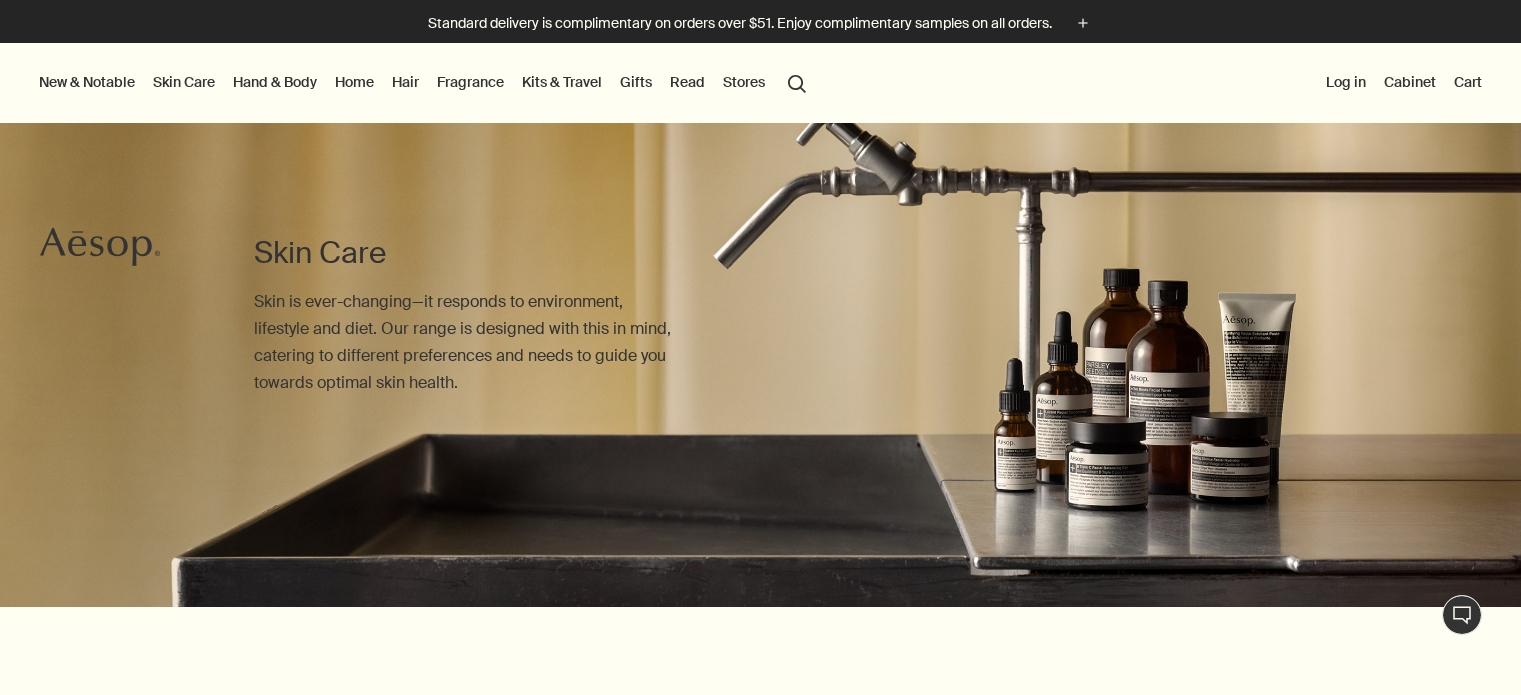 scroll, scrollTop: 0, scrollLeft: 0, axis: both 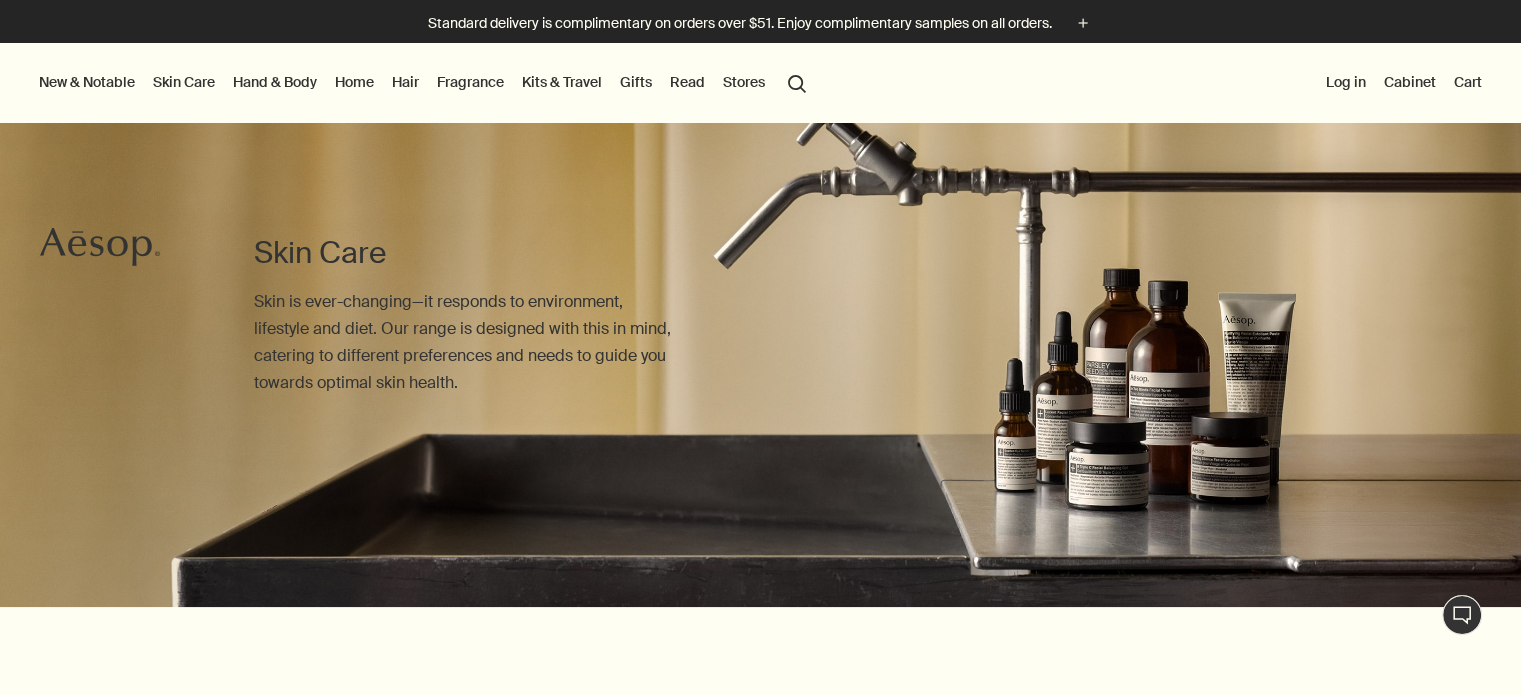 click on "Hand & Body" at bounding box center [275, 82] 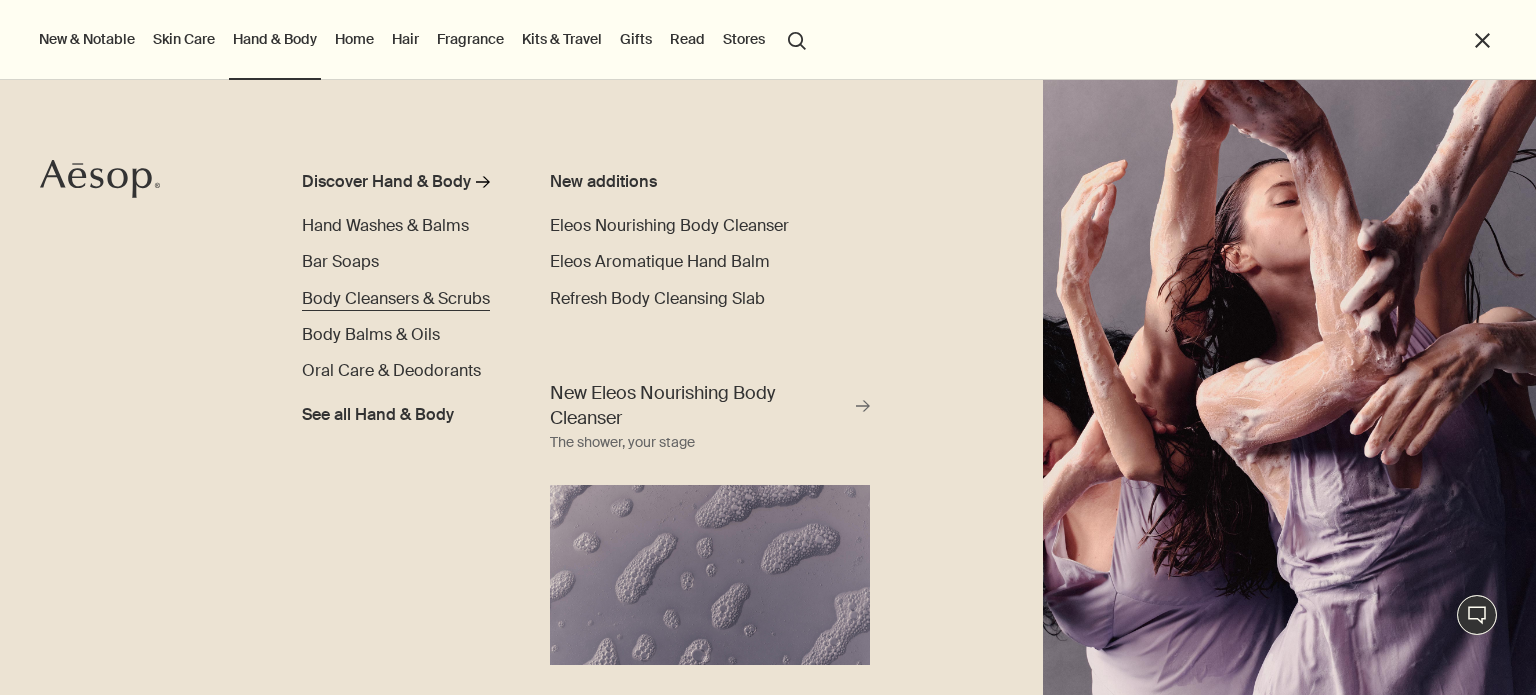 click on "Body Cleansers & Scrubs" at bounding box center (396, 298) 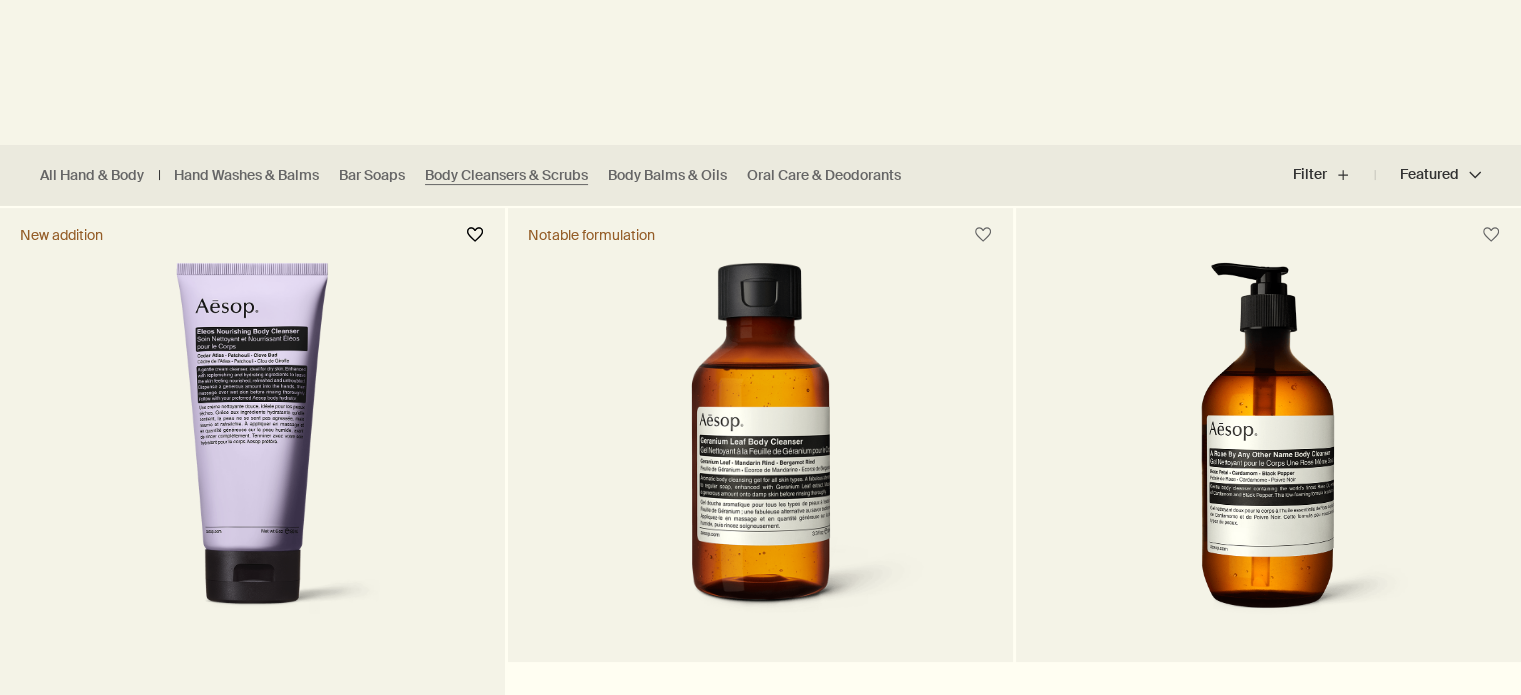 scroll, scrollTop: 0, scrollLeft: 0, axis: both 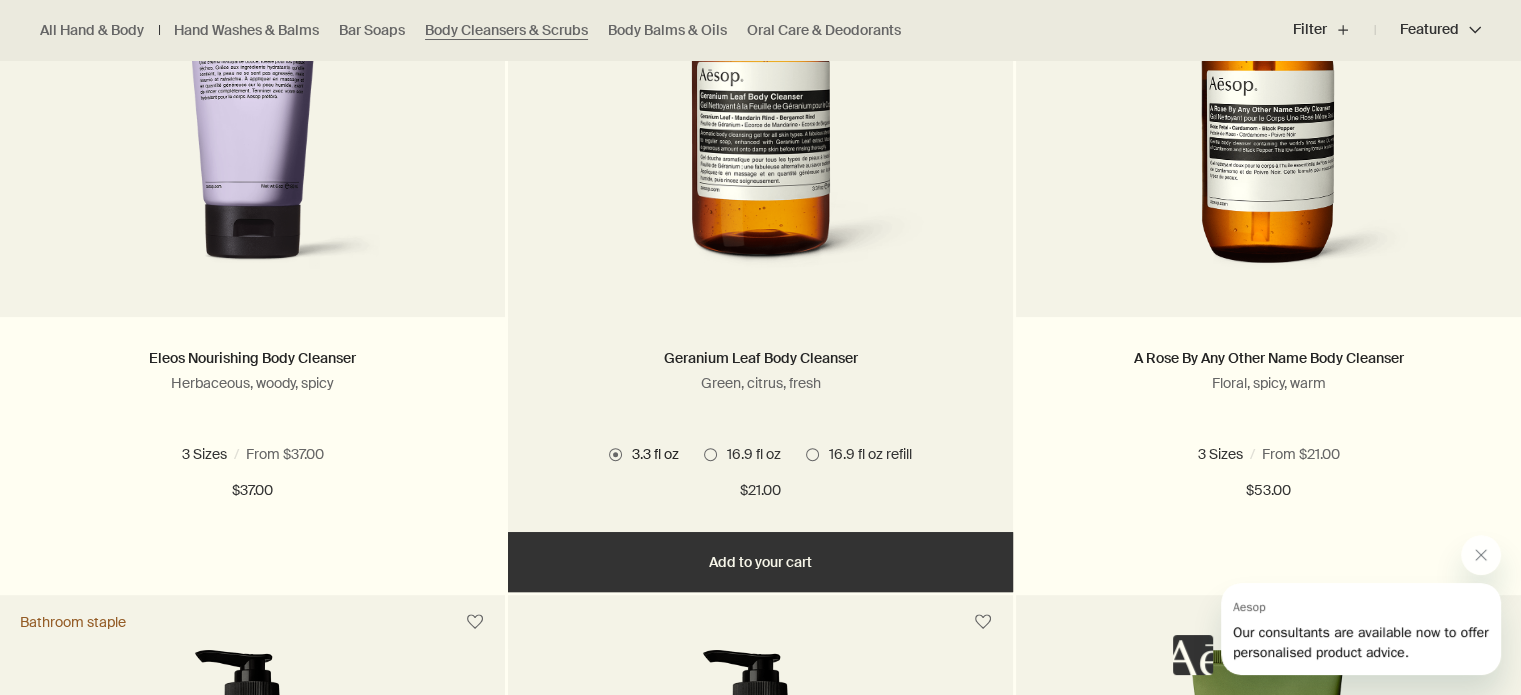 click at bounding box center (812, 454) 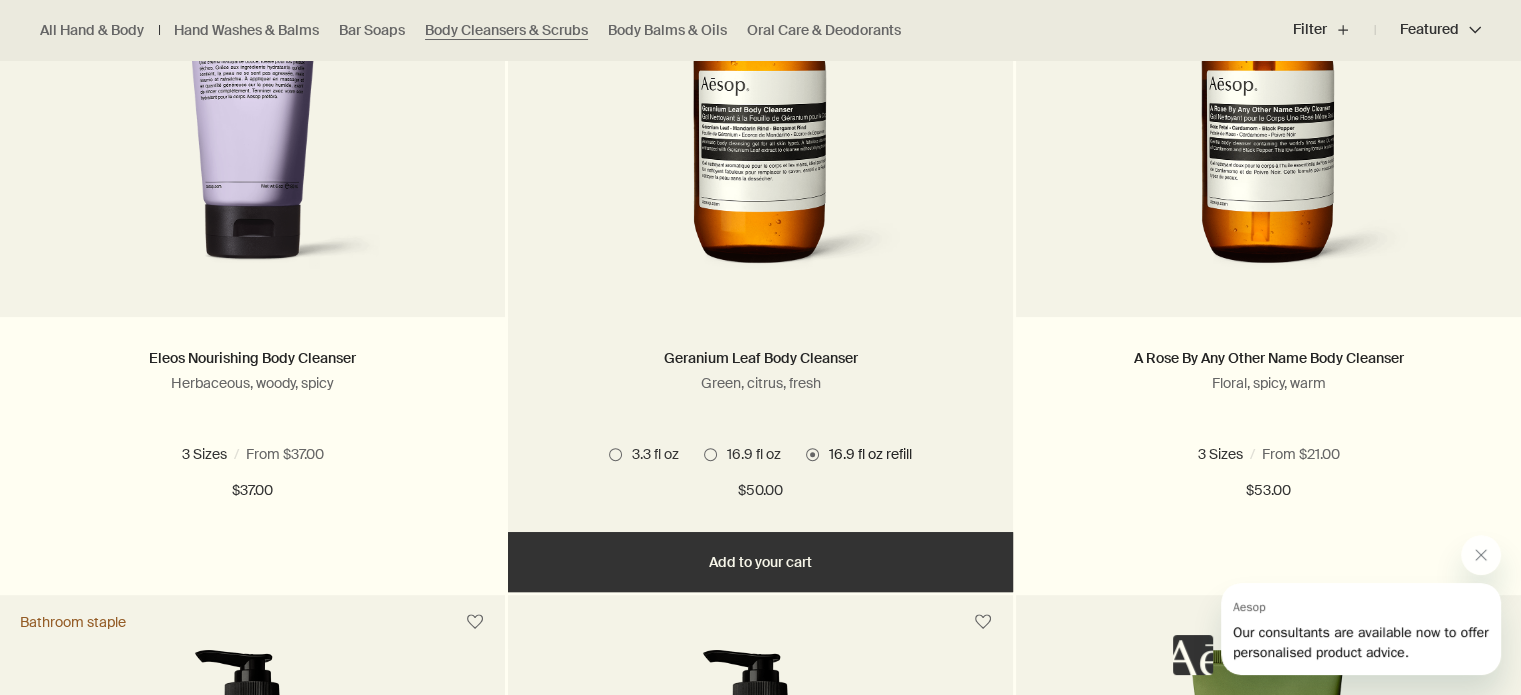 click at bounding box center (760, 102) 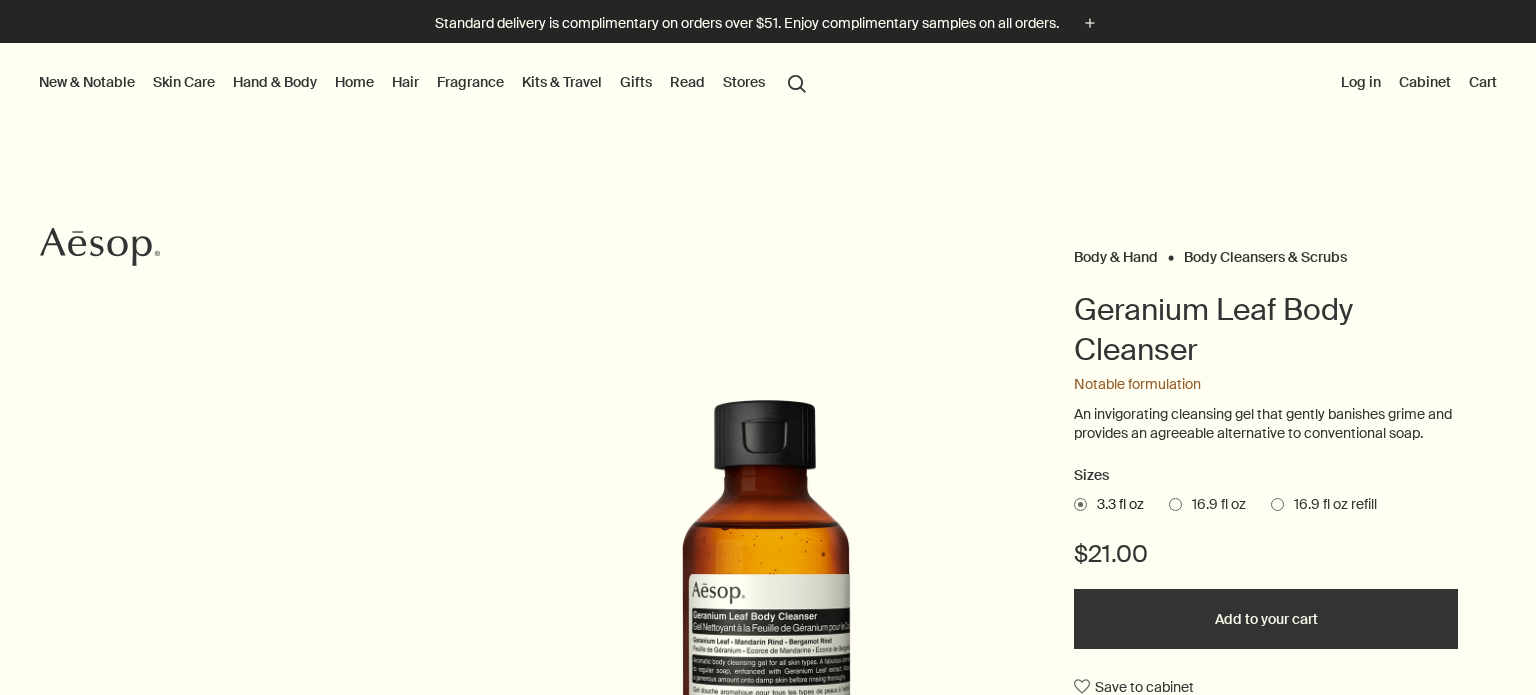 scroll, scrollTop: 0, scrollLeft: 0, axis: both 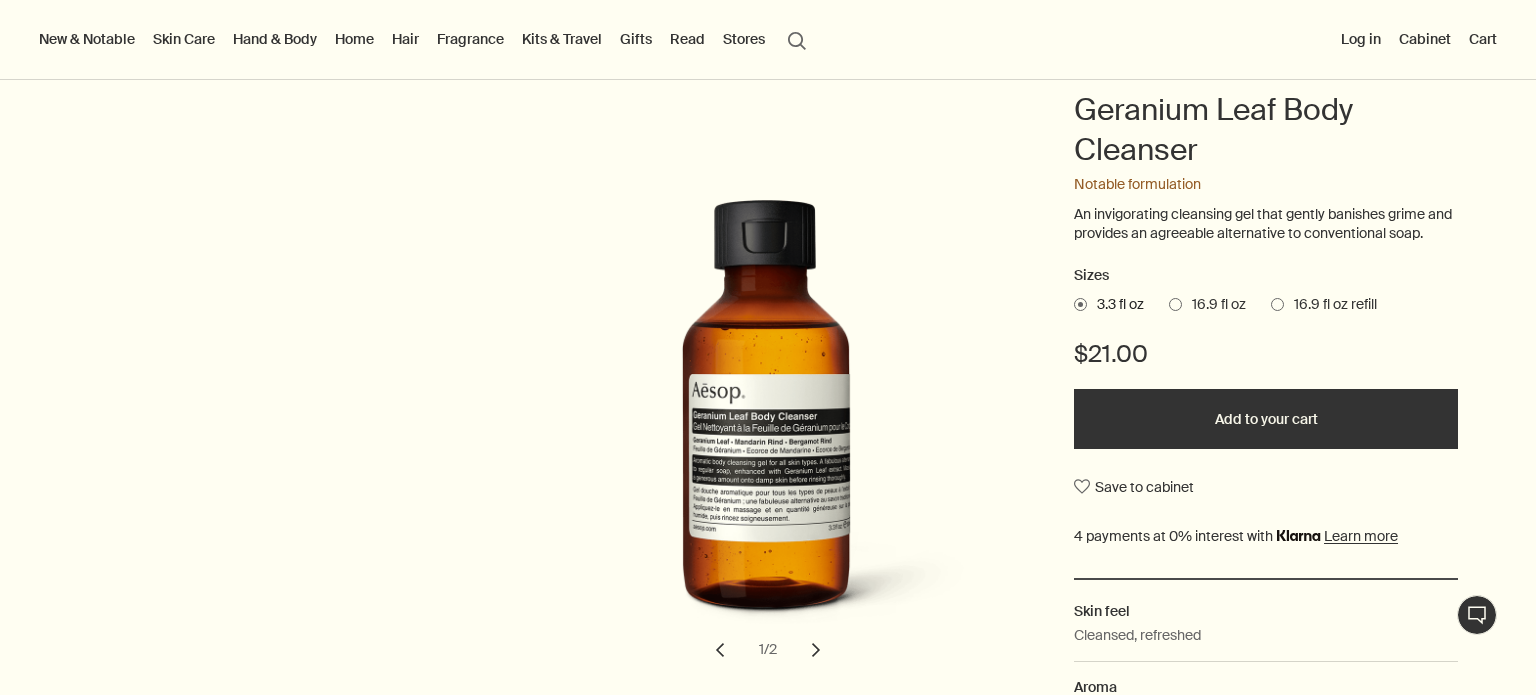 click at bounding box center (1277, 304) 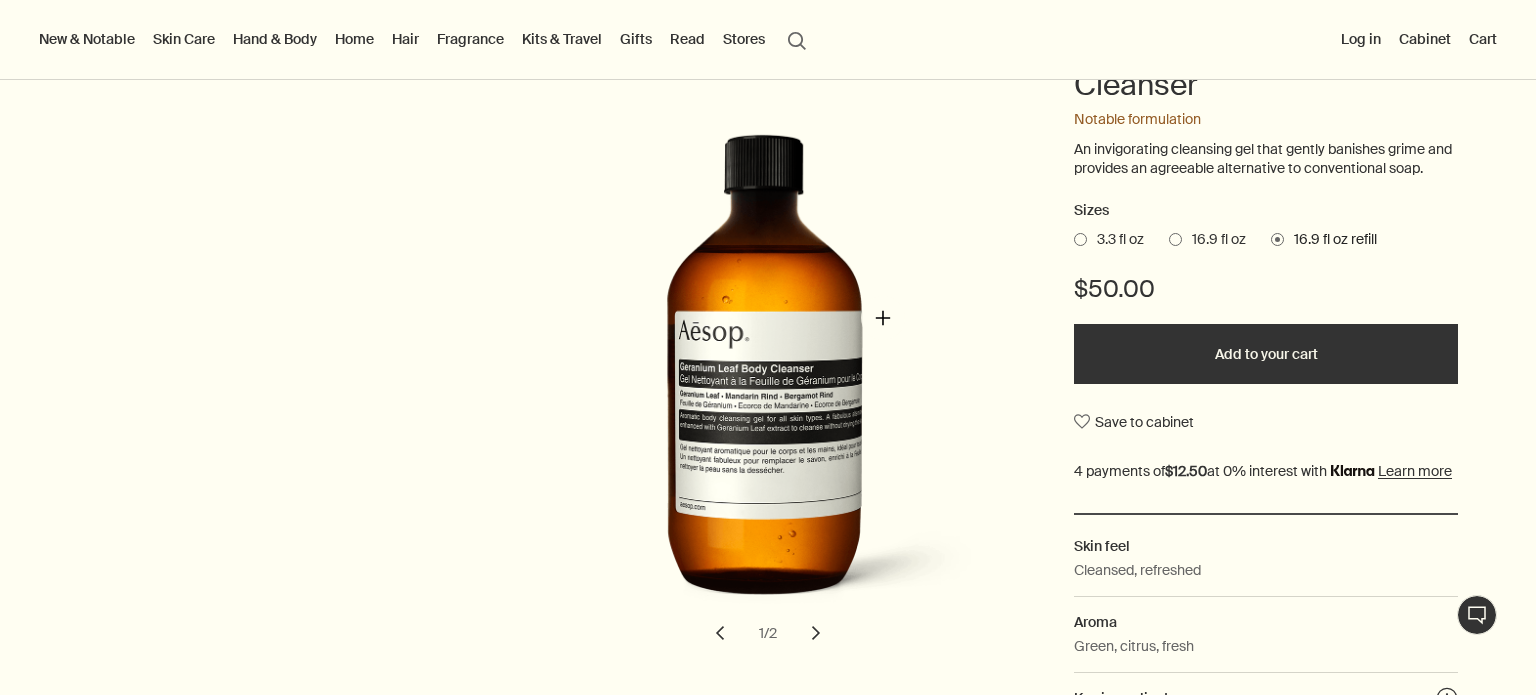 scroll, scrollTop: 300, scrollLeft: 0, axis: vertical 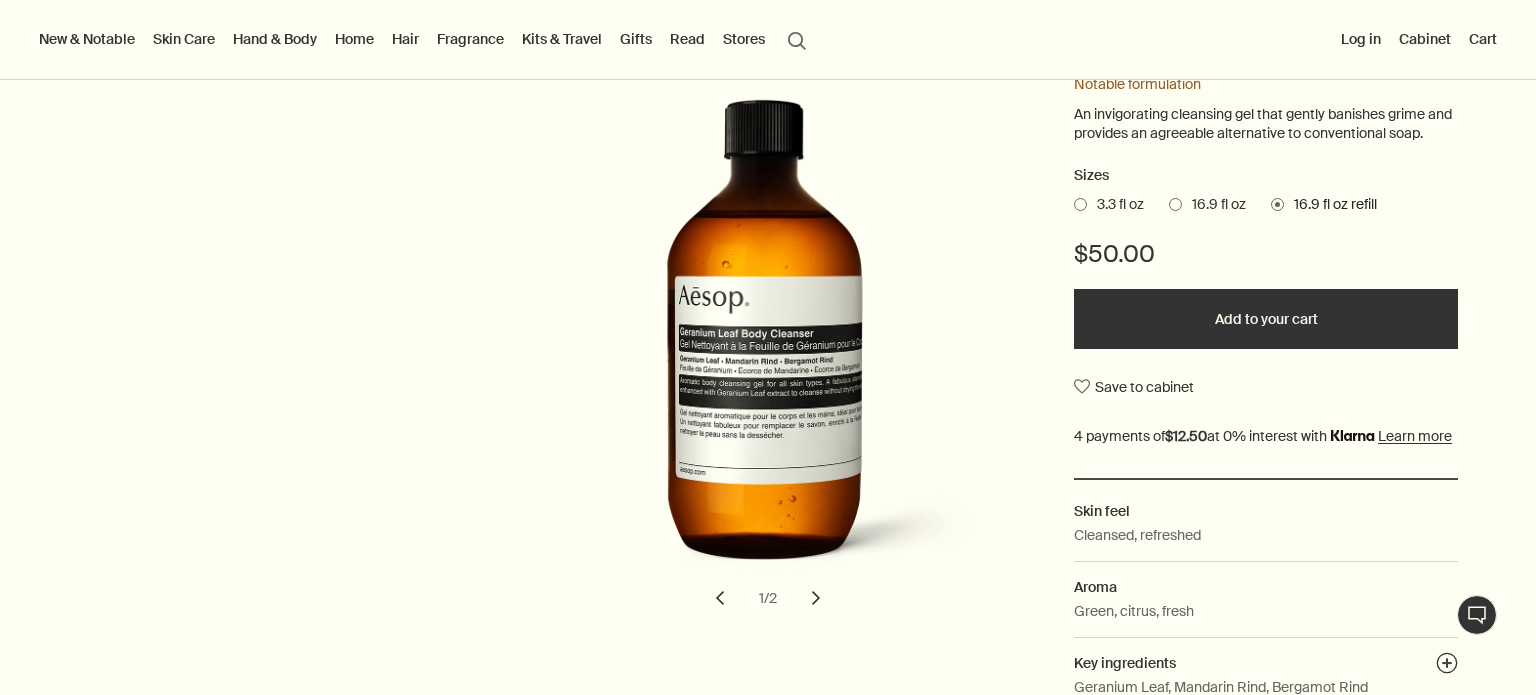 click at bounding box center (1175, 204) 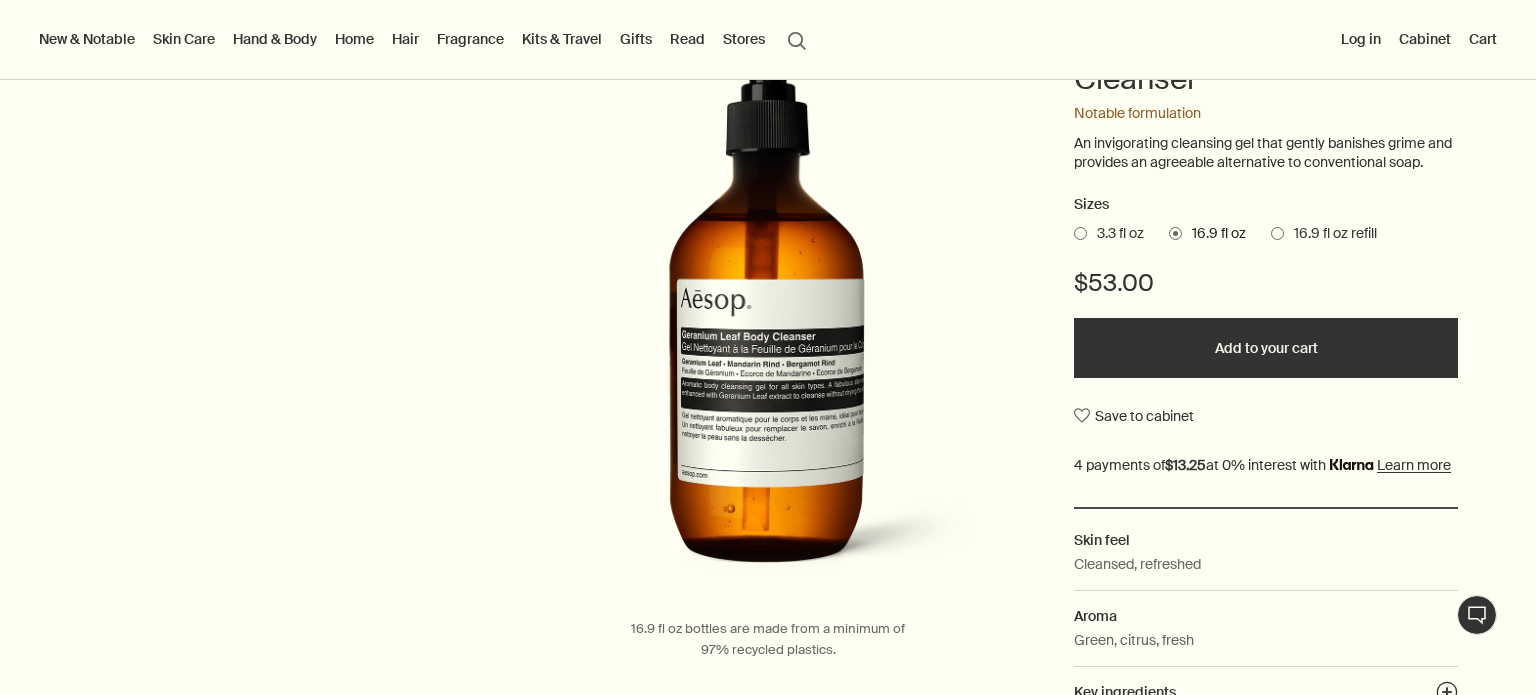 scroll, scrollTop: 300, scrollLeft: 0, axis: vertical 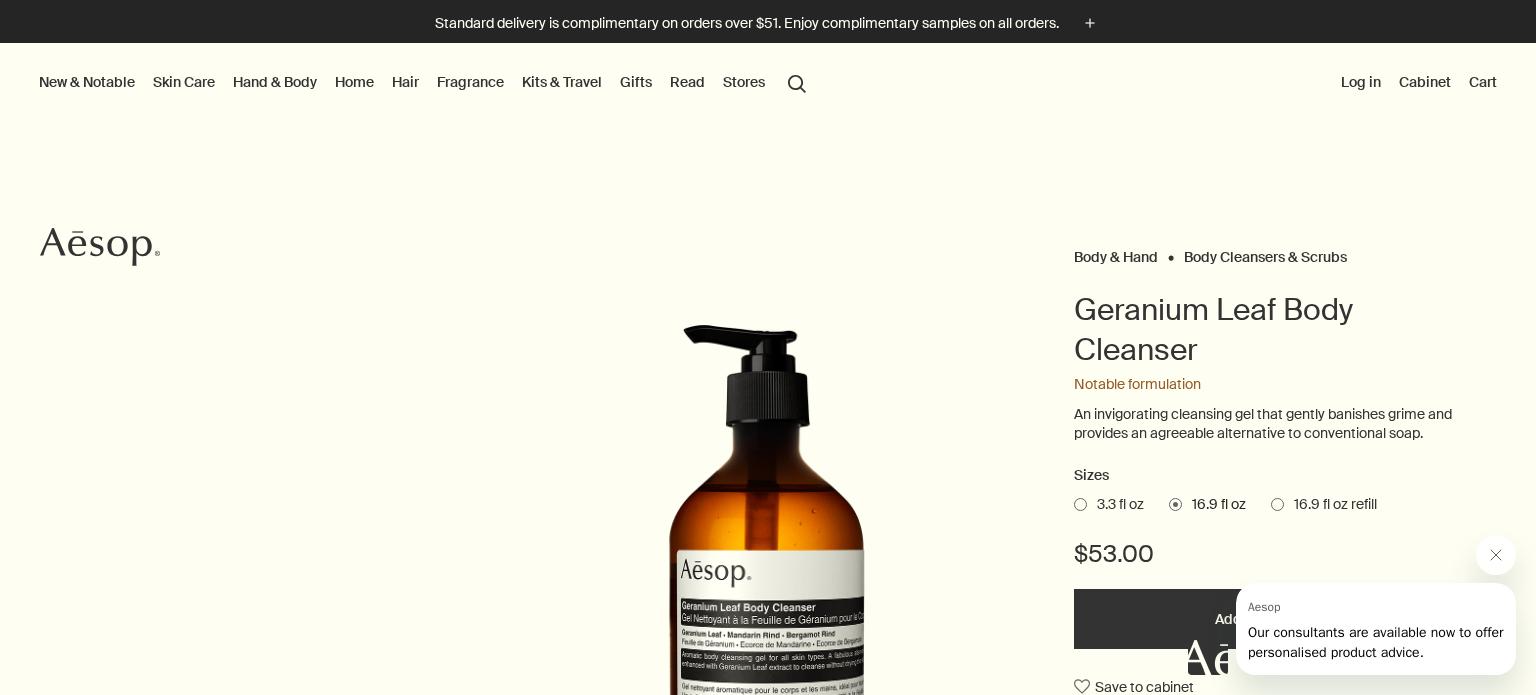 click on "Hand & Body" at bounding box center [275, 82] 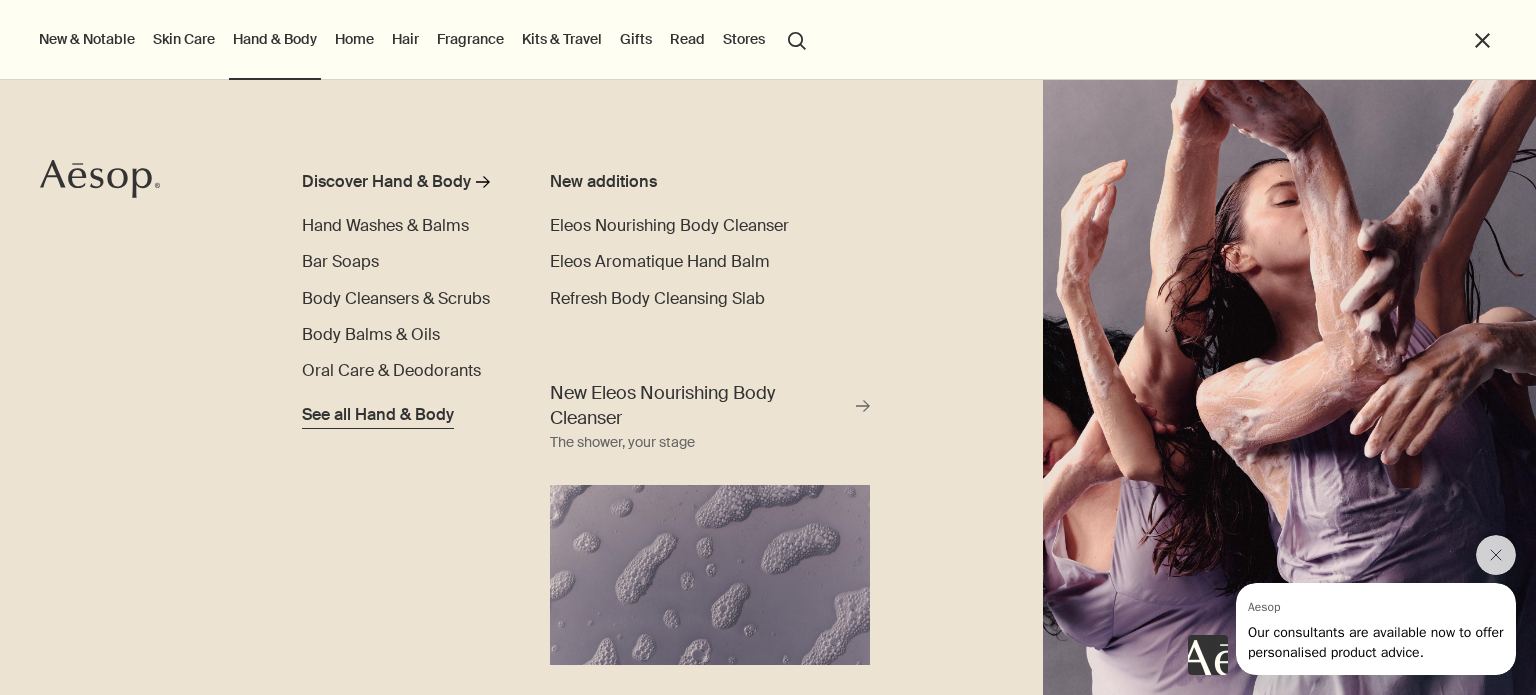 click on "See all Hand & Body" at bounding box center [378, 415] 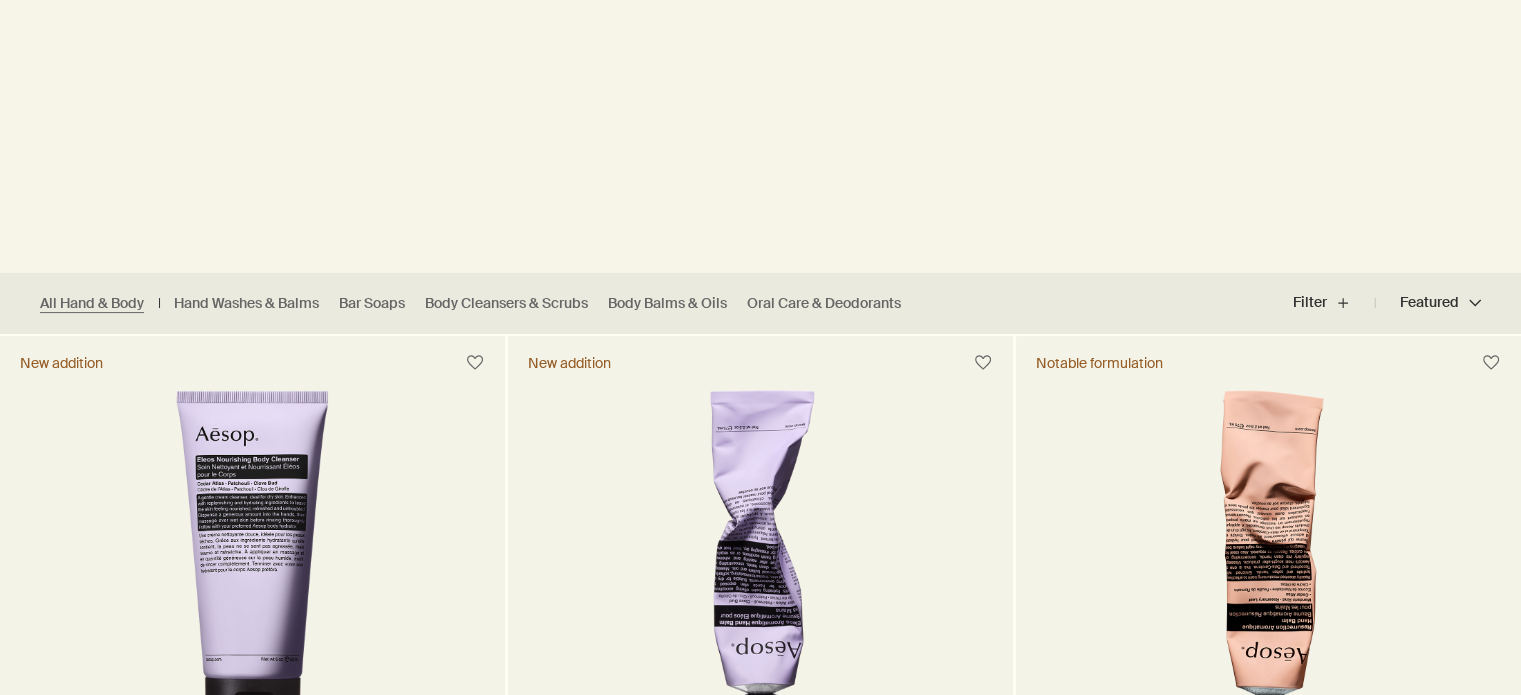 scroll, scrollTop: 300, scrollLeft: 0, axis: vertical 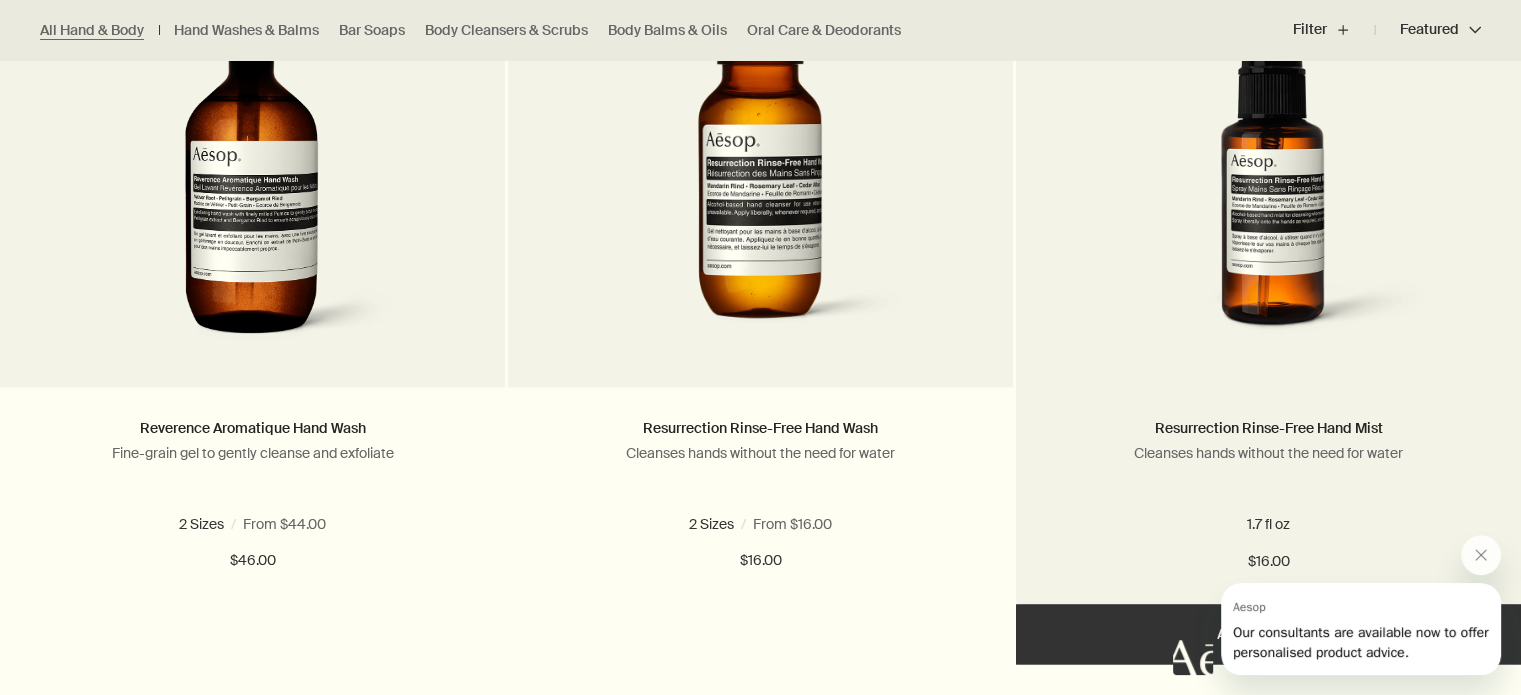 click at bounding box center (1269, 172) 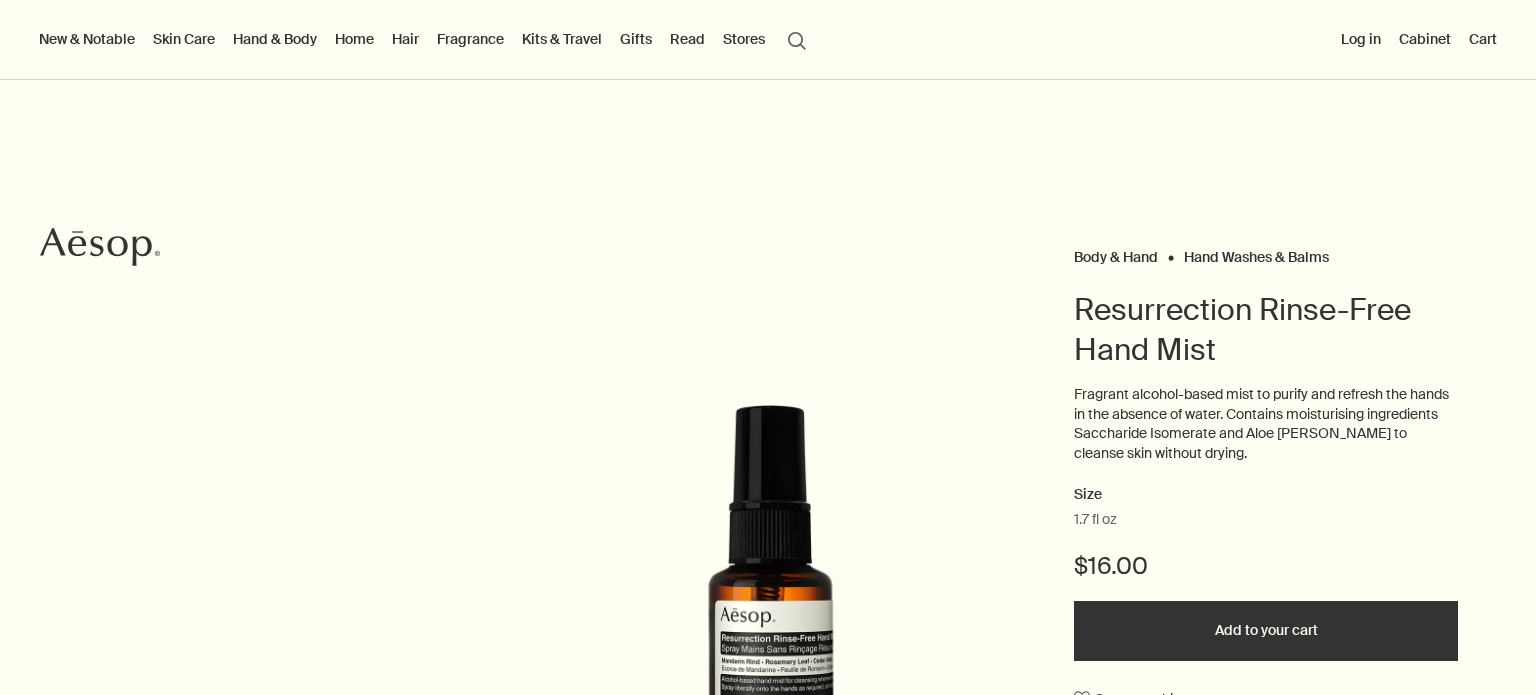 scroll, scrollTop: 0, scrollLeft: 0, axis: both 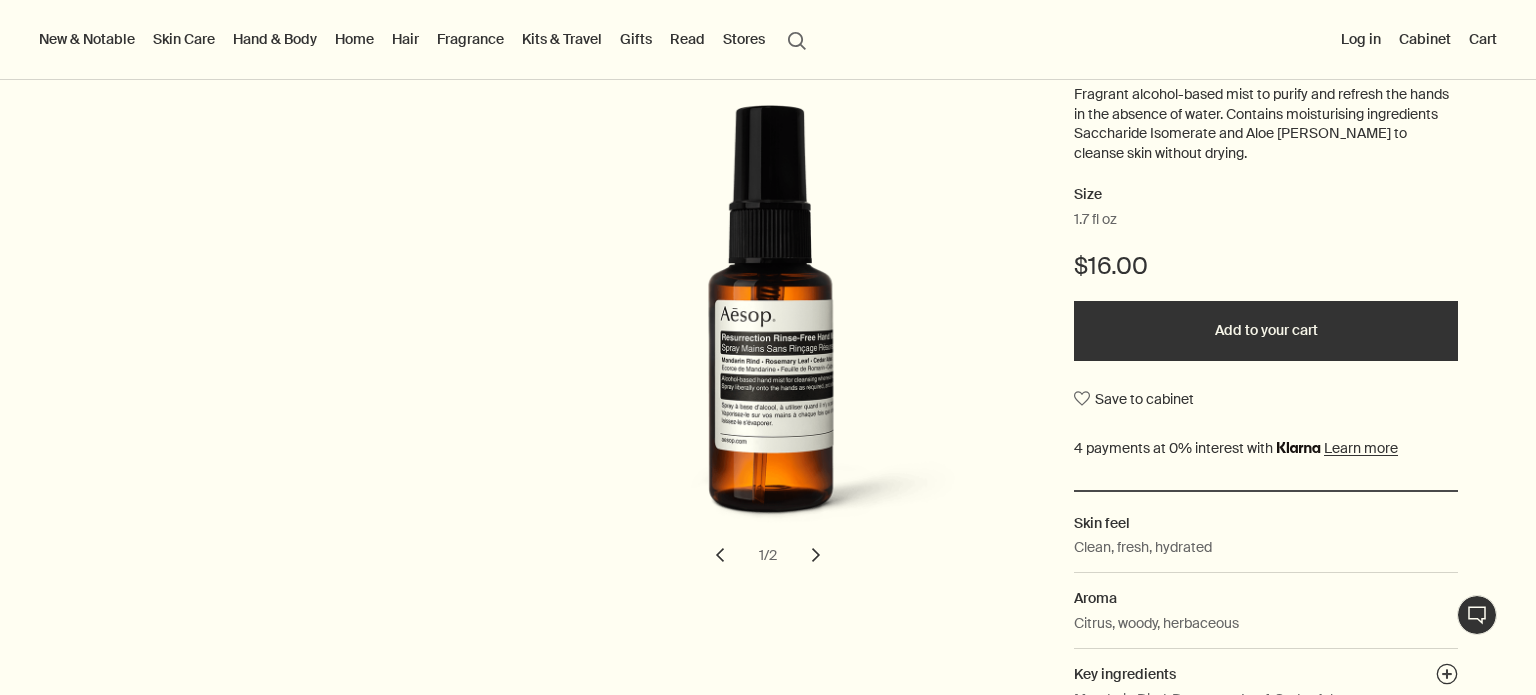 click on "chevron" at bounding box center [816, 555] 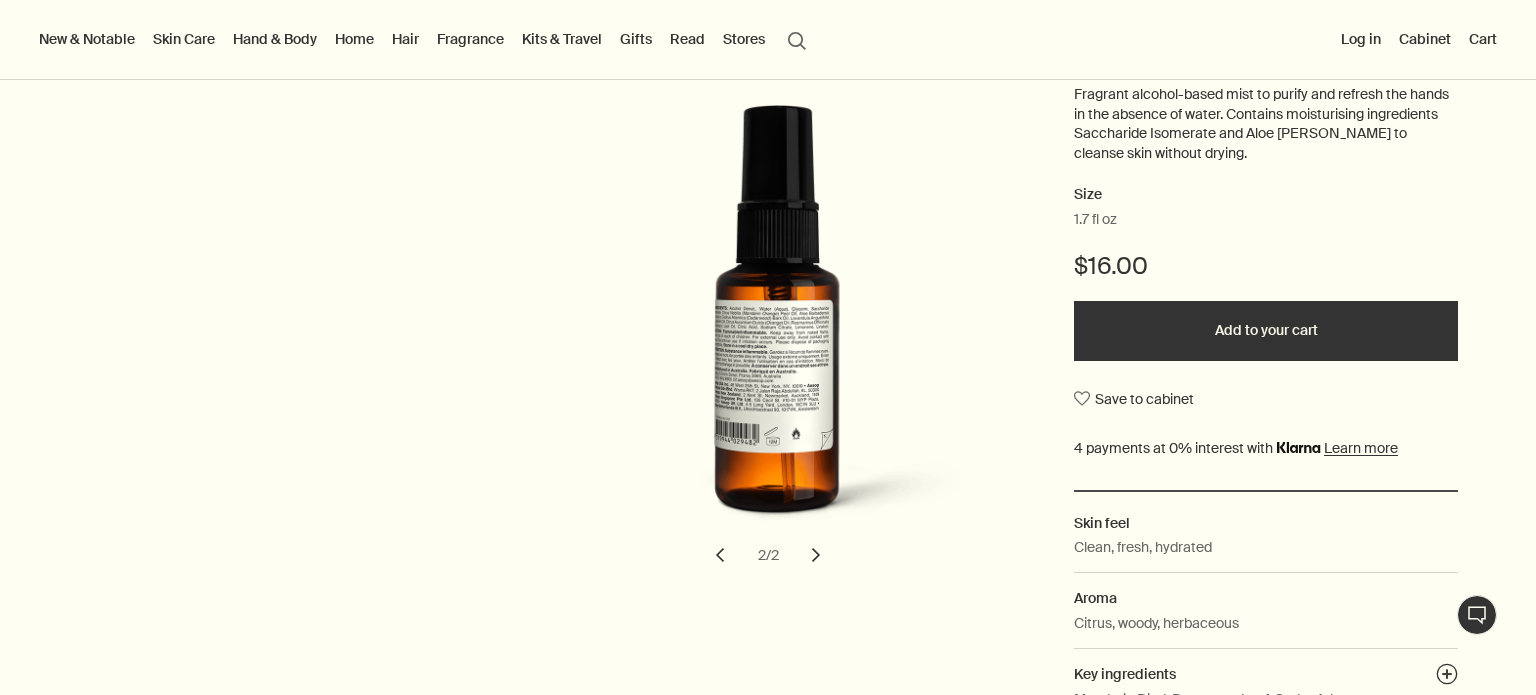click on "chevron" at bounding box center (816, 555) 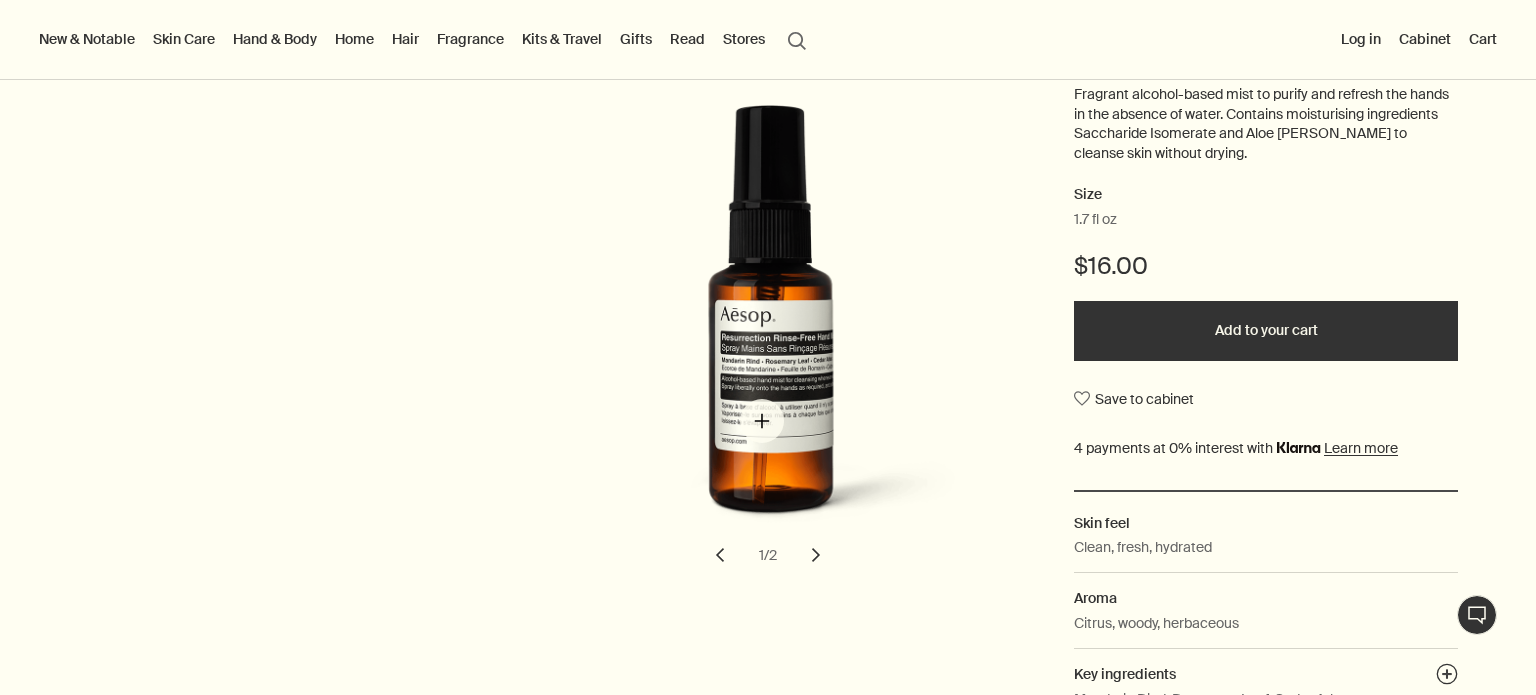 click at bounding box center [772, 329] 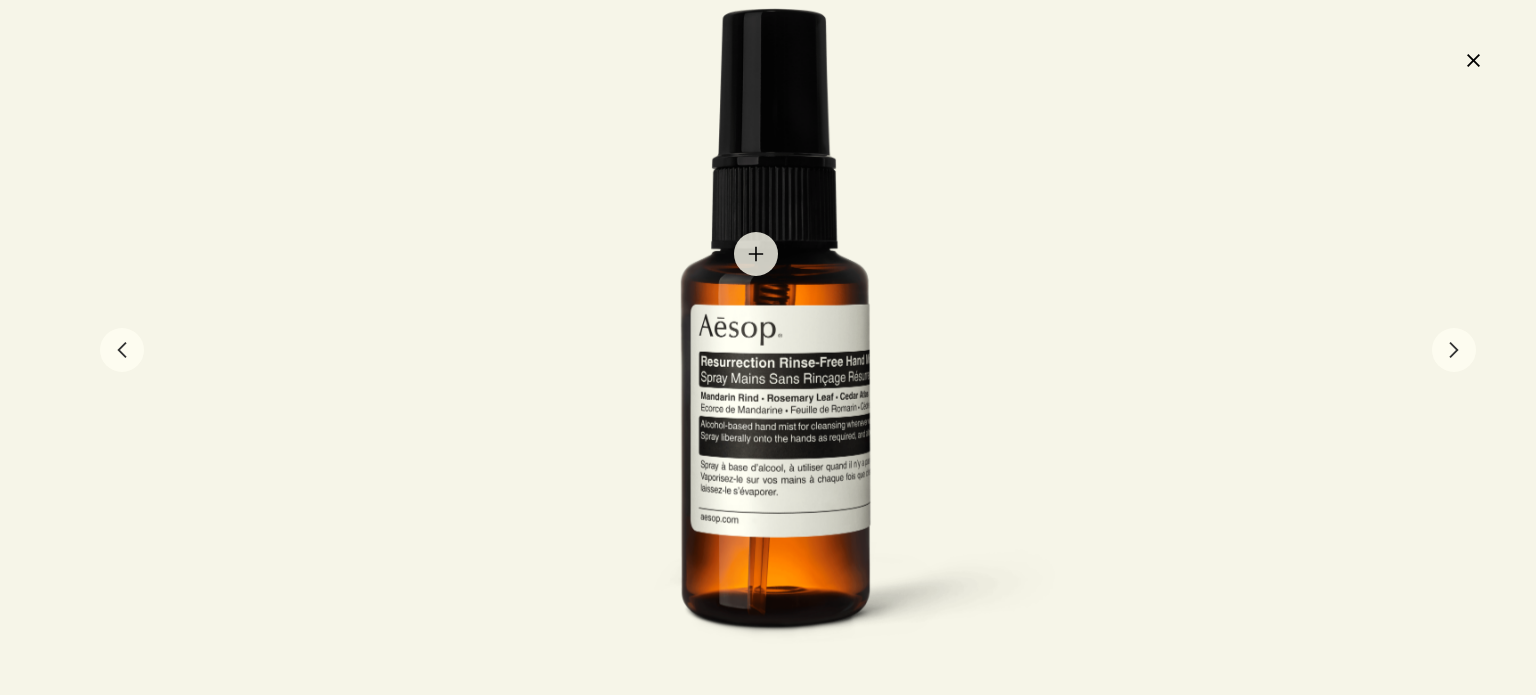 drag, startPoint x: 756, startPoint y: 254, endPoint x: 606, endPoint y: 298, distance: 156.32019 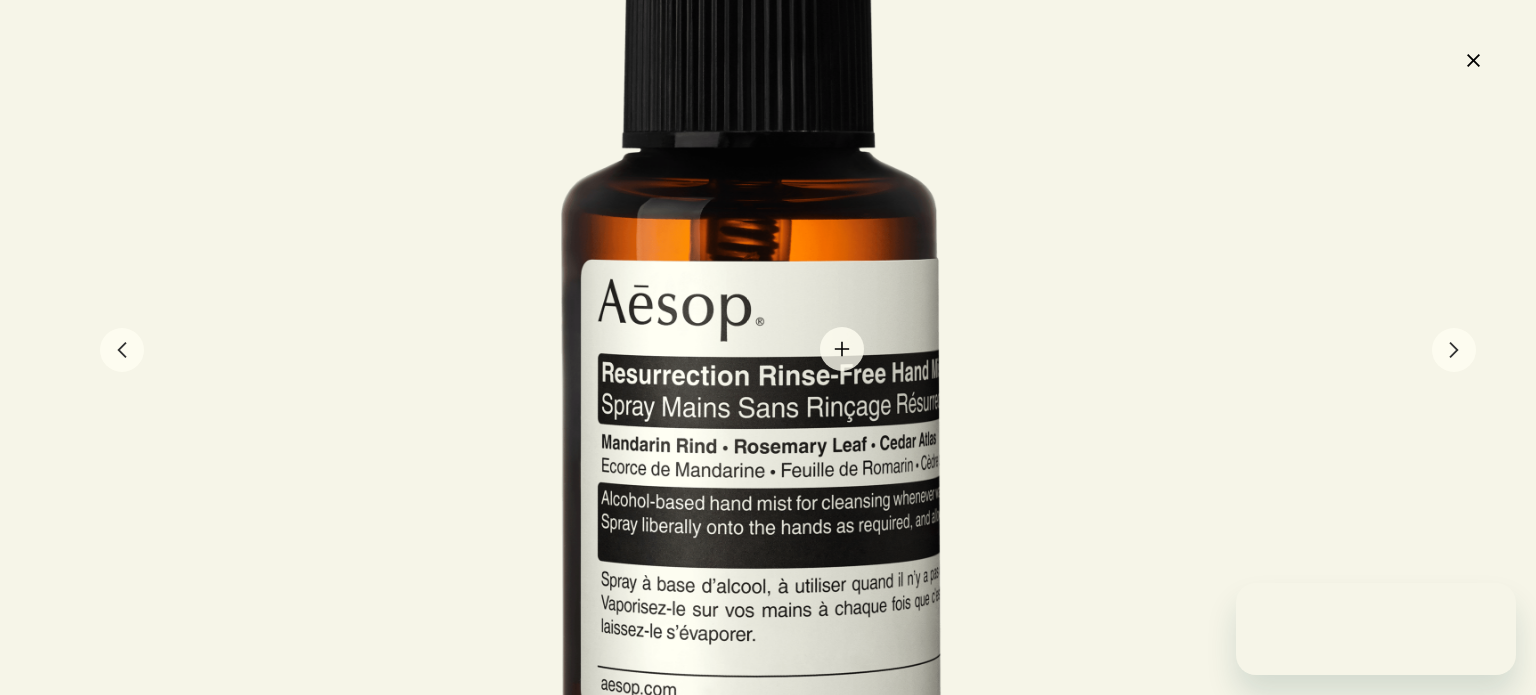 scroll, scrollTop: 0, scrollLeft: 0, axis: both 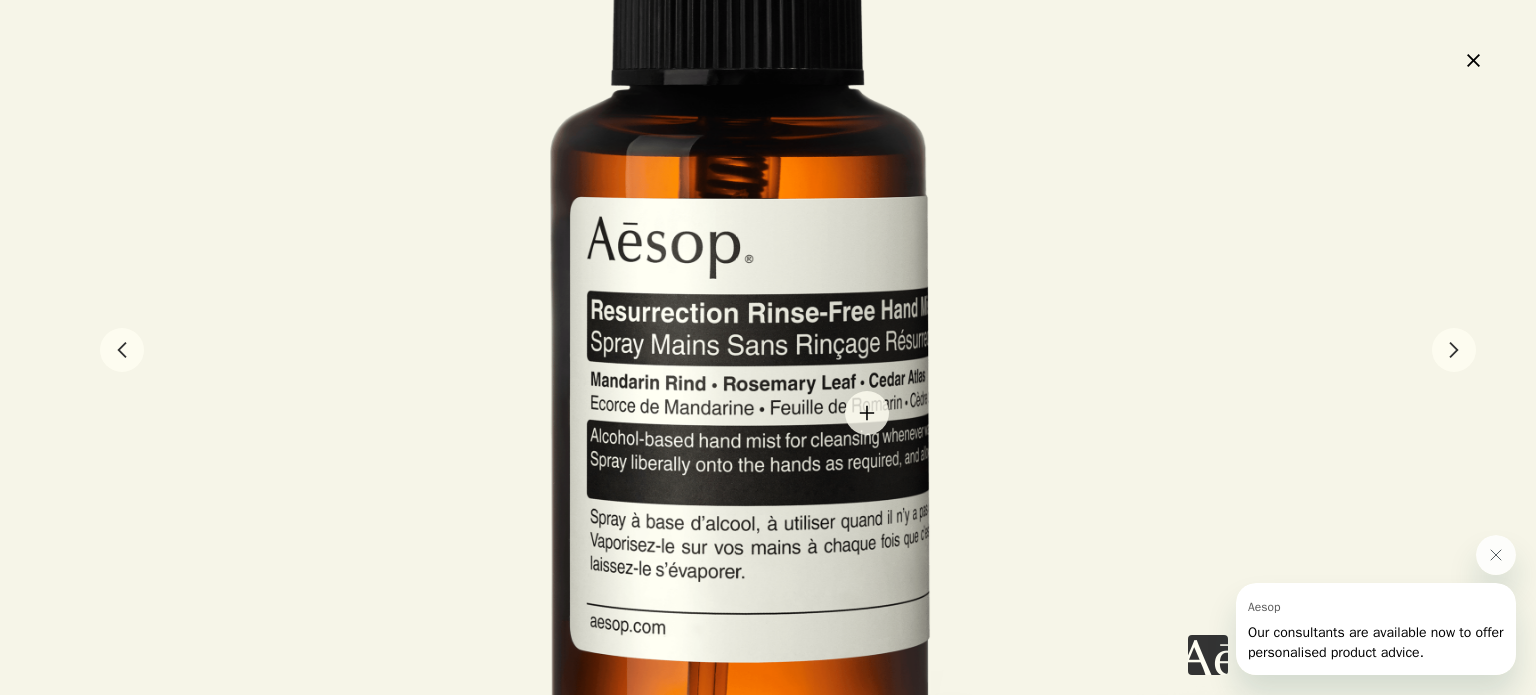 drag, startPoint x: 842, startPoint y: 349, endPoint x: 867, endPoint y: 413, distance: 68.70953 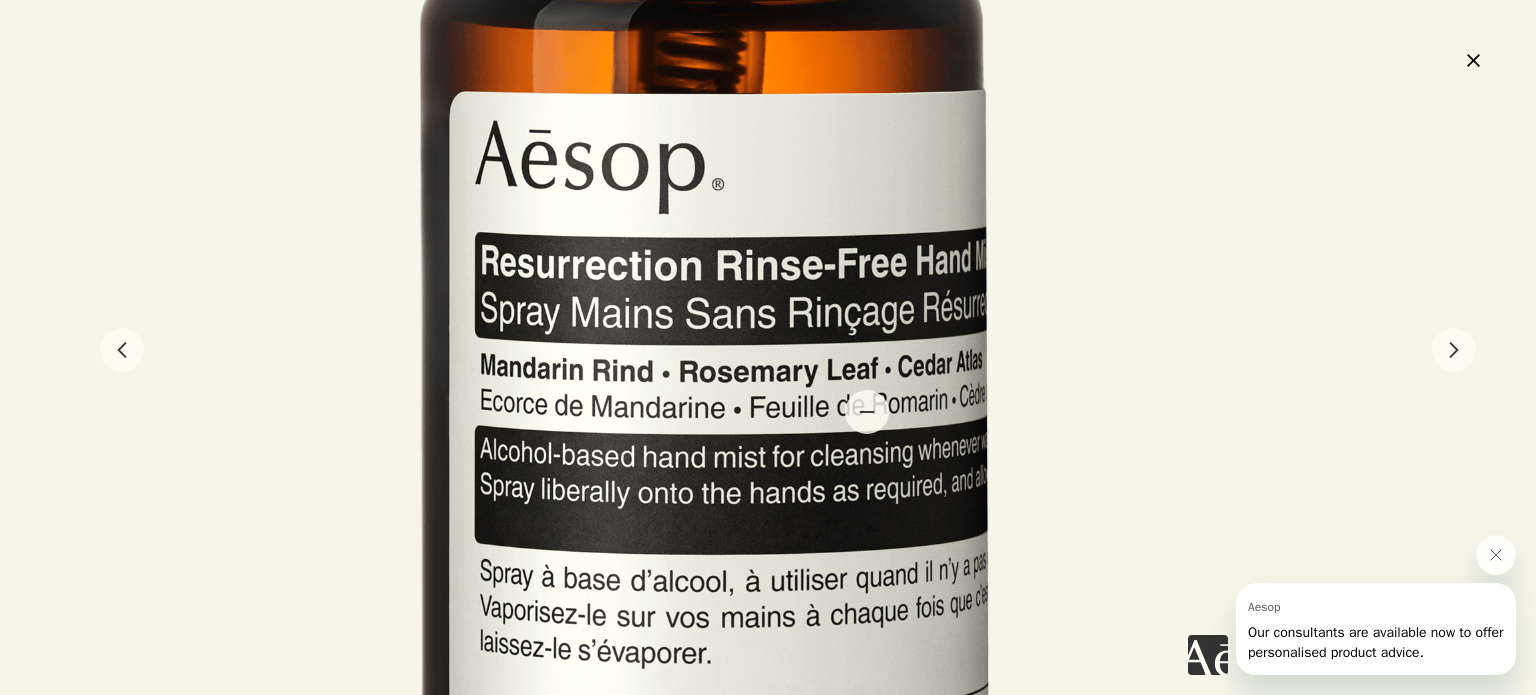 click at bounding box center (682, 221) 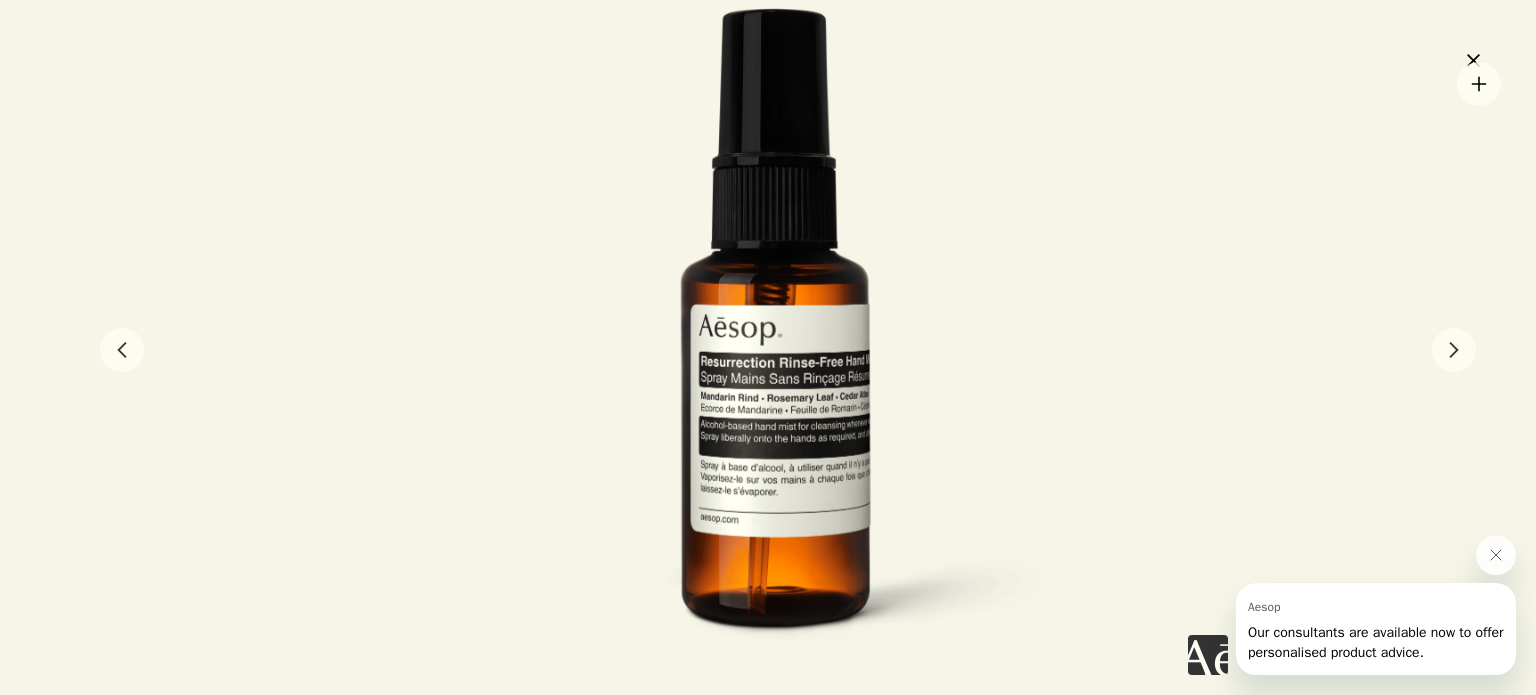 click at bounding box center [768, 347] 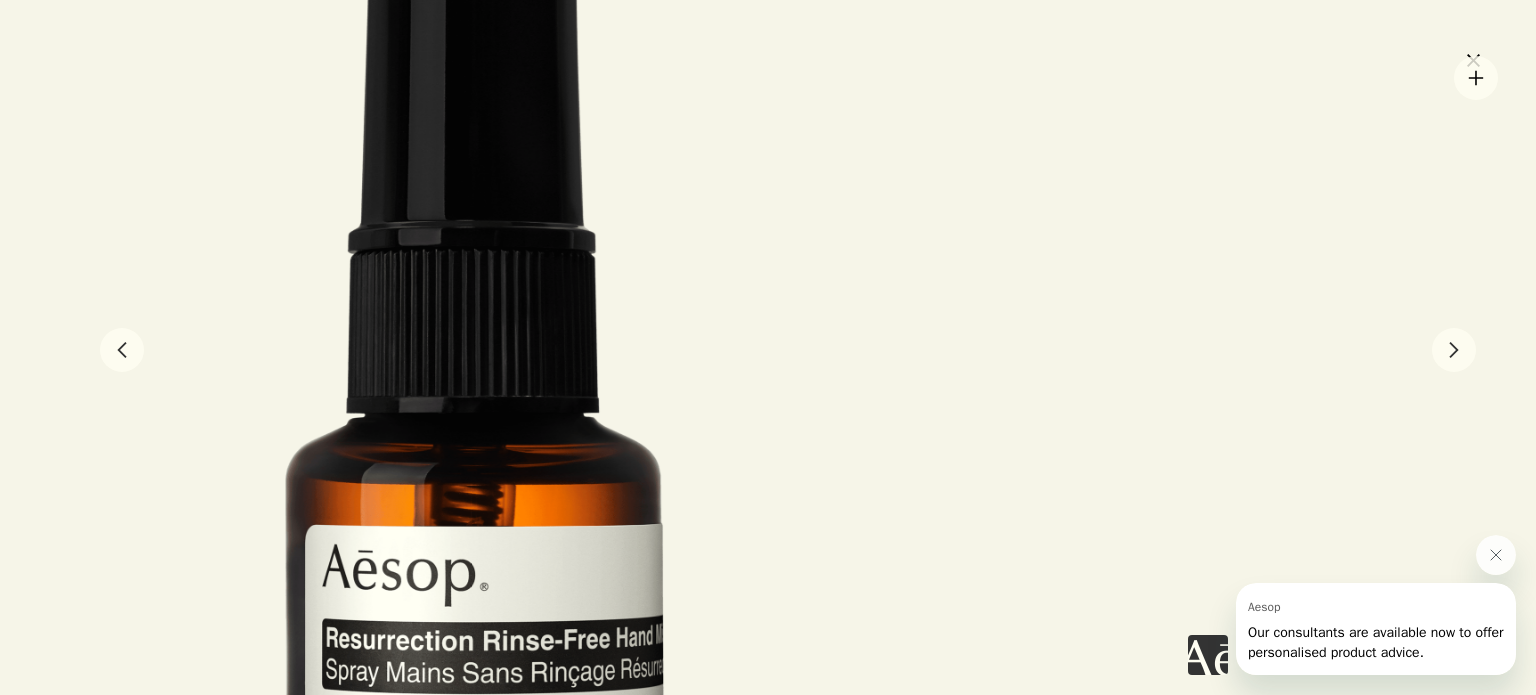 click on "chevron chevron close" at bounding box center [768, 347] 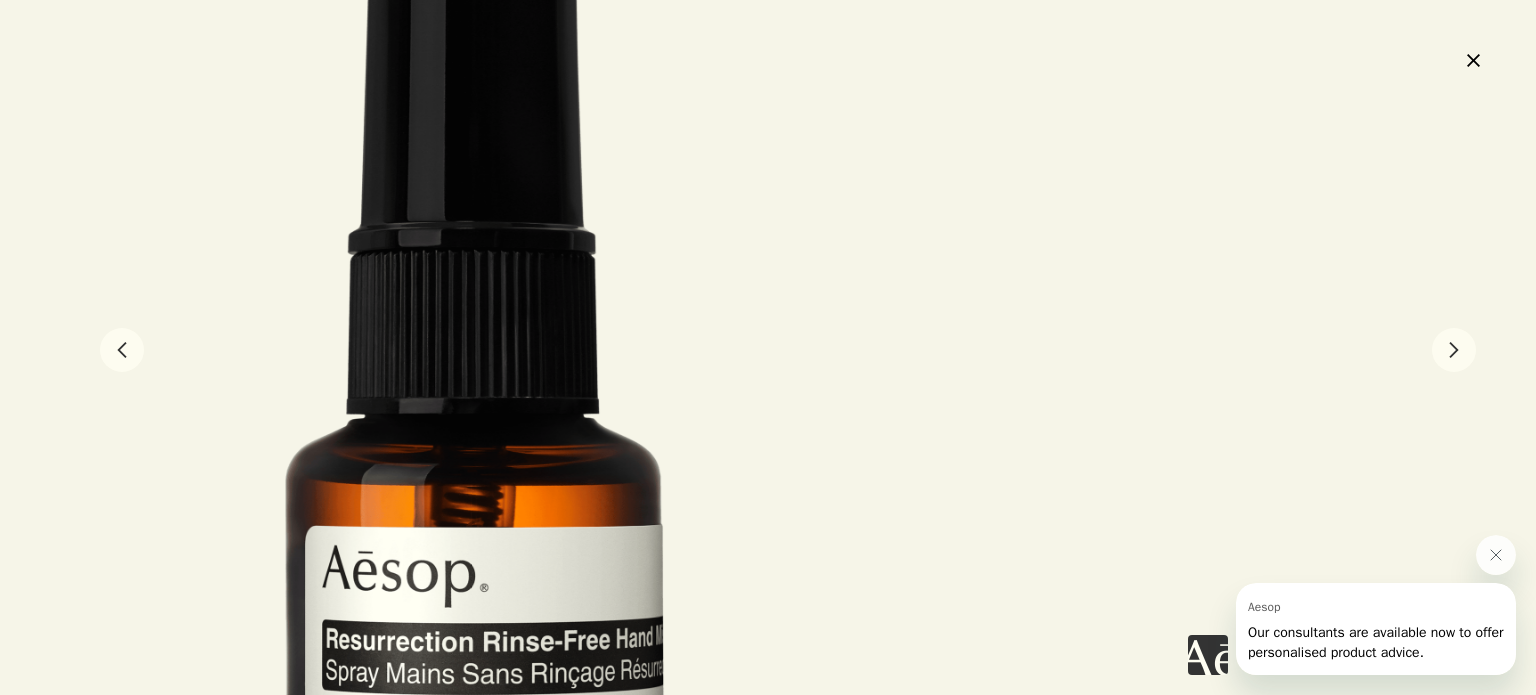 click on "close" at bounding box center (1473, 60) 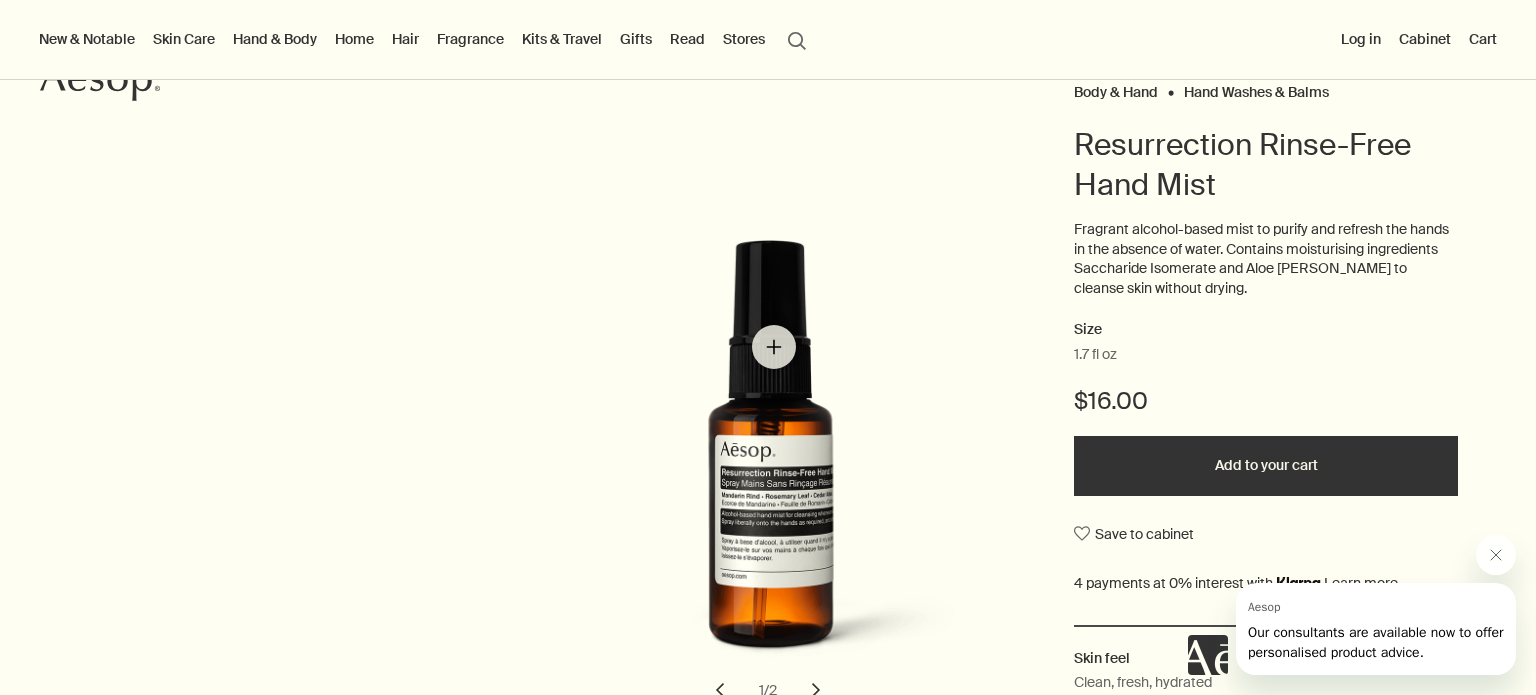 scroll, scrollTop: 200, scrollLeft: 0, axis: vertical 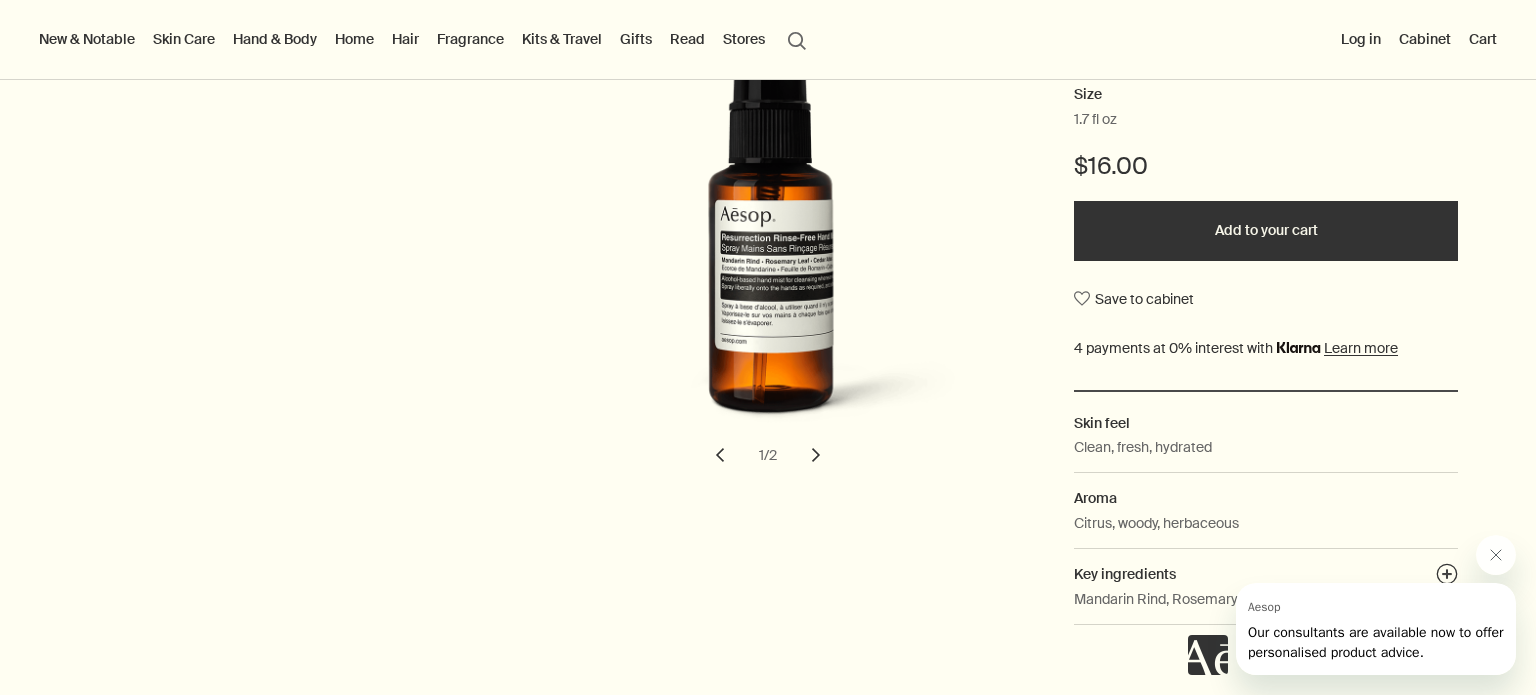 click on "chevron" at bounding box center (816, 455) 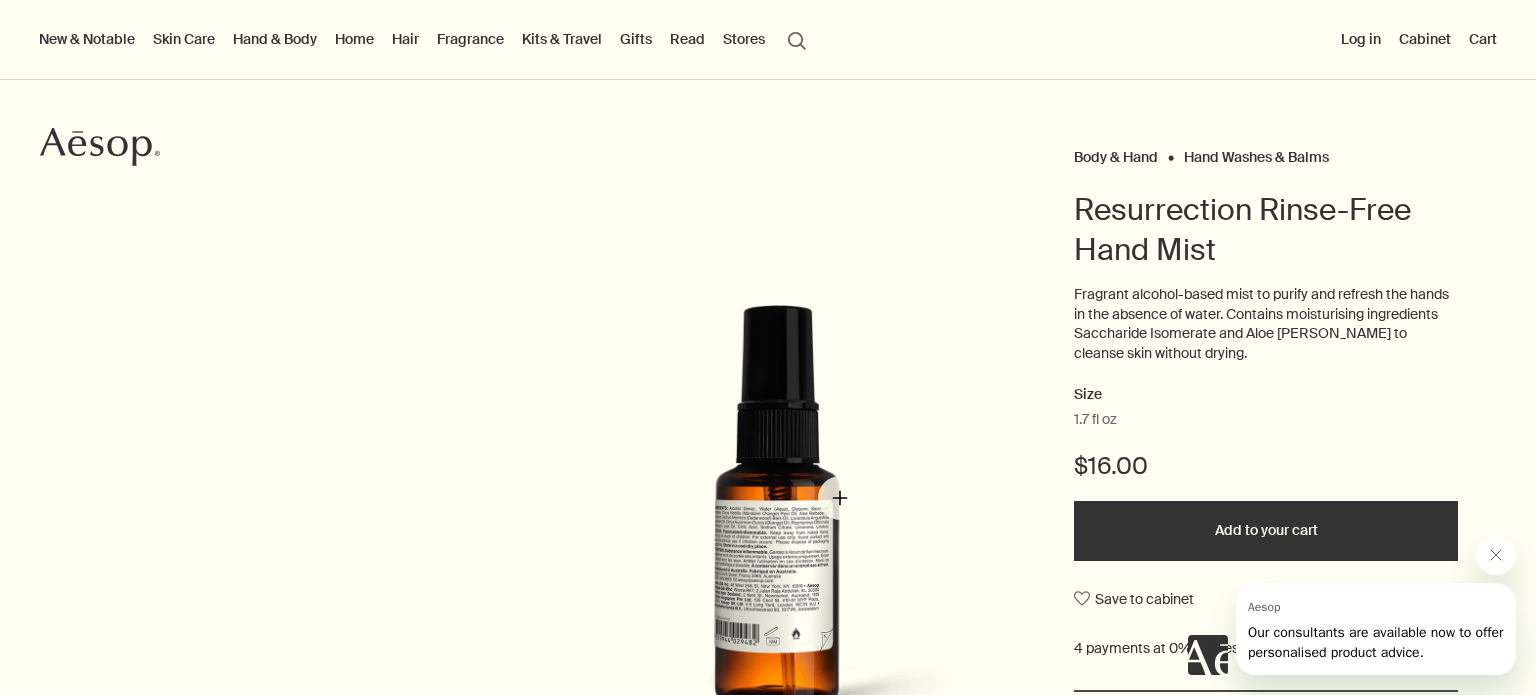scroll, scrollTop: 0, scrollLeft: 0, axis: both 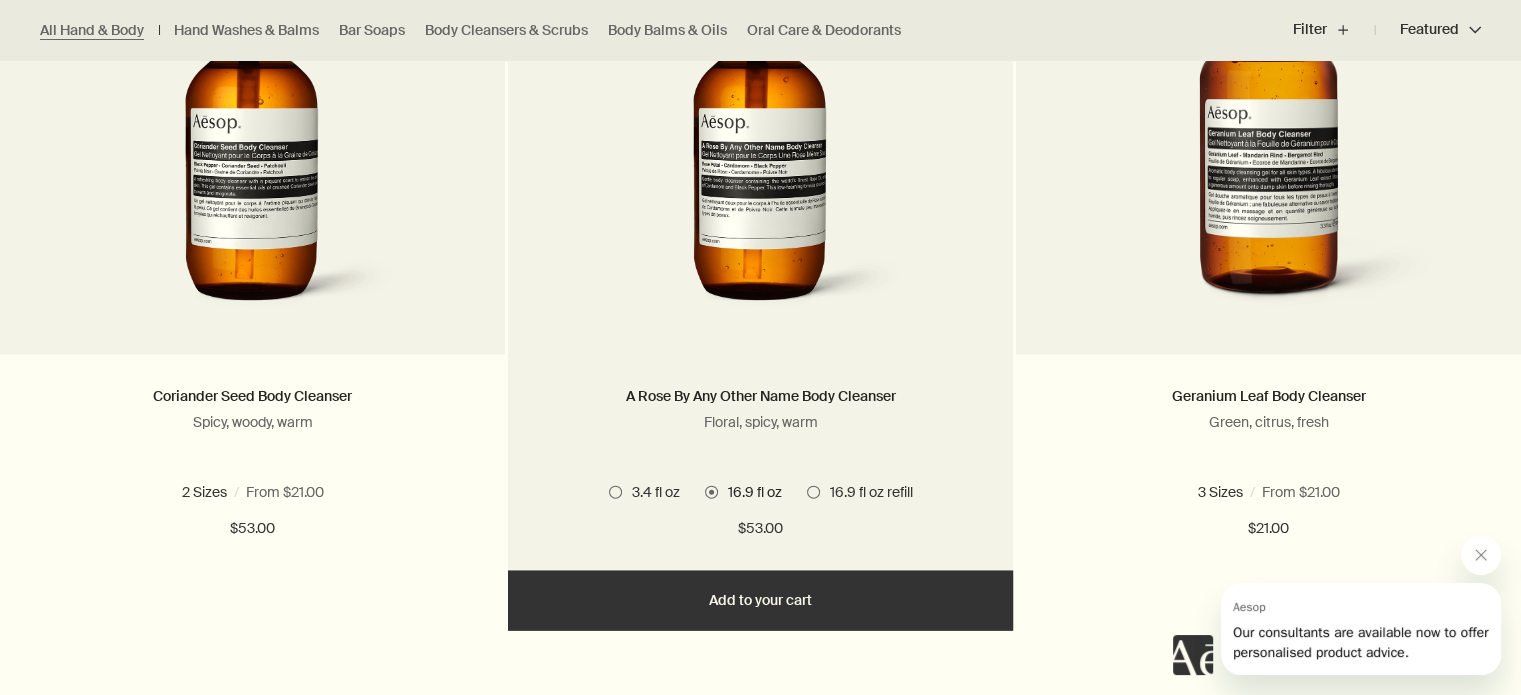 click on "Add Add to your cart" at bounding box center [760, 601] 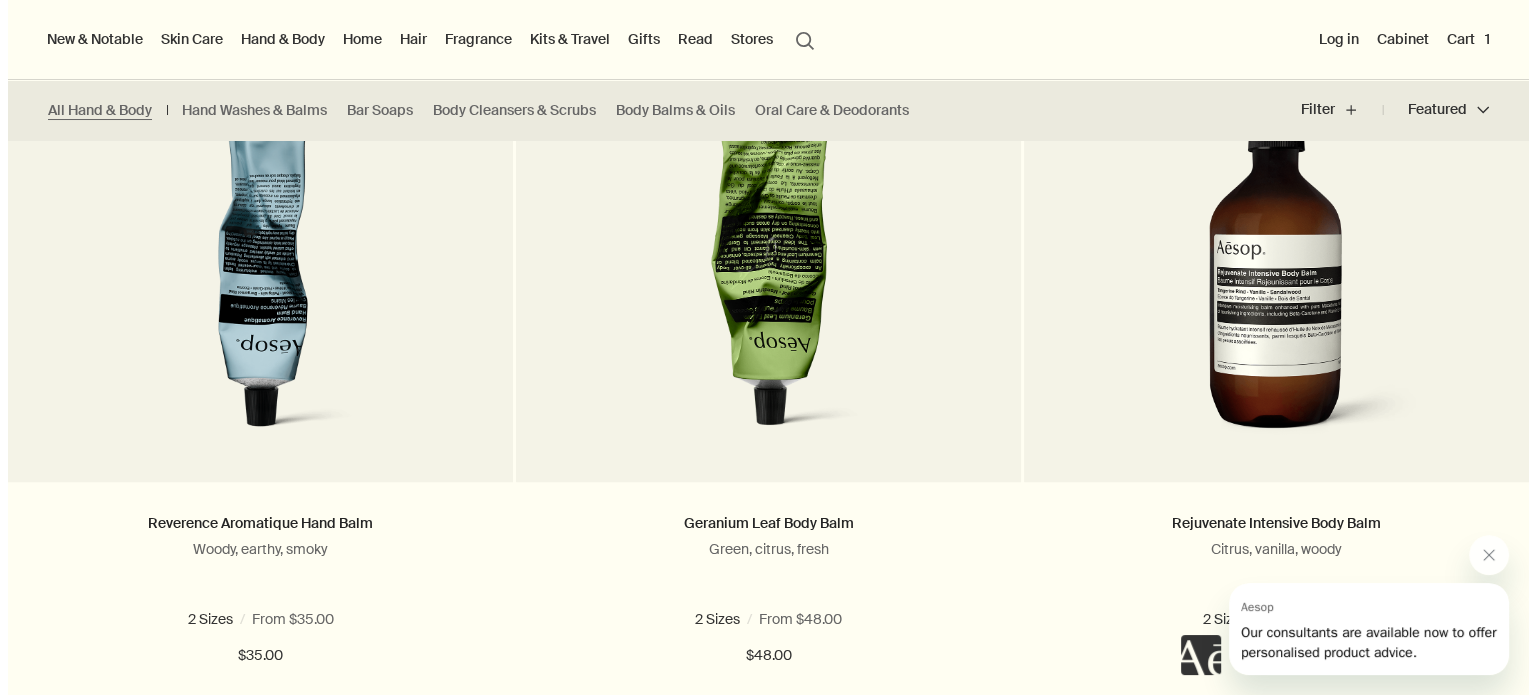 scroll, scrollTop: 1100, scrollLeft: 0, axis: vertical 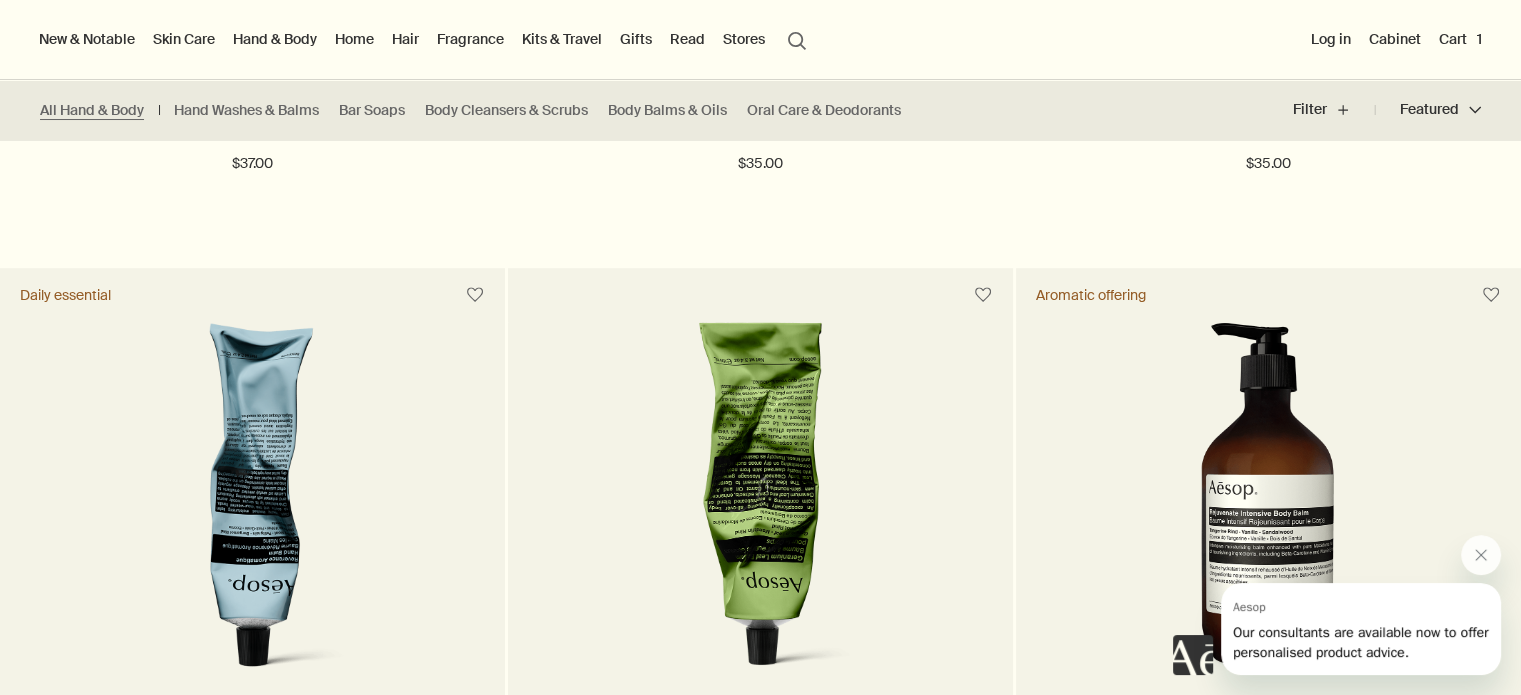click on "Hair" at bounding box center [405, 39] 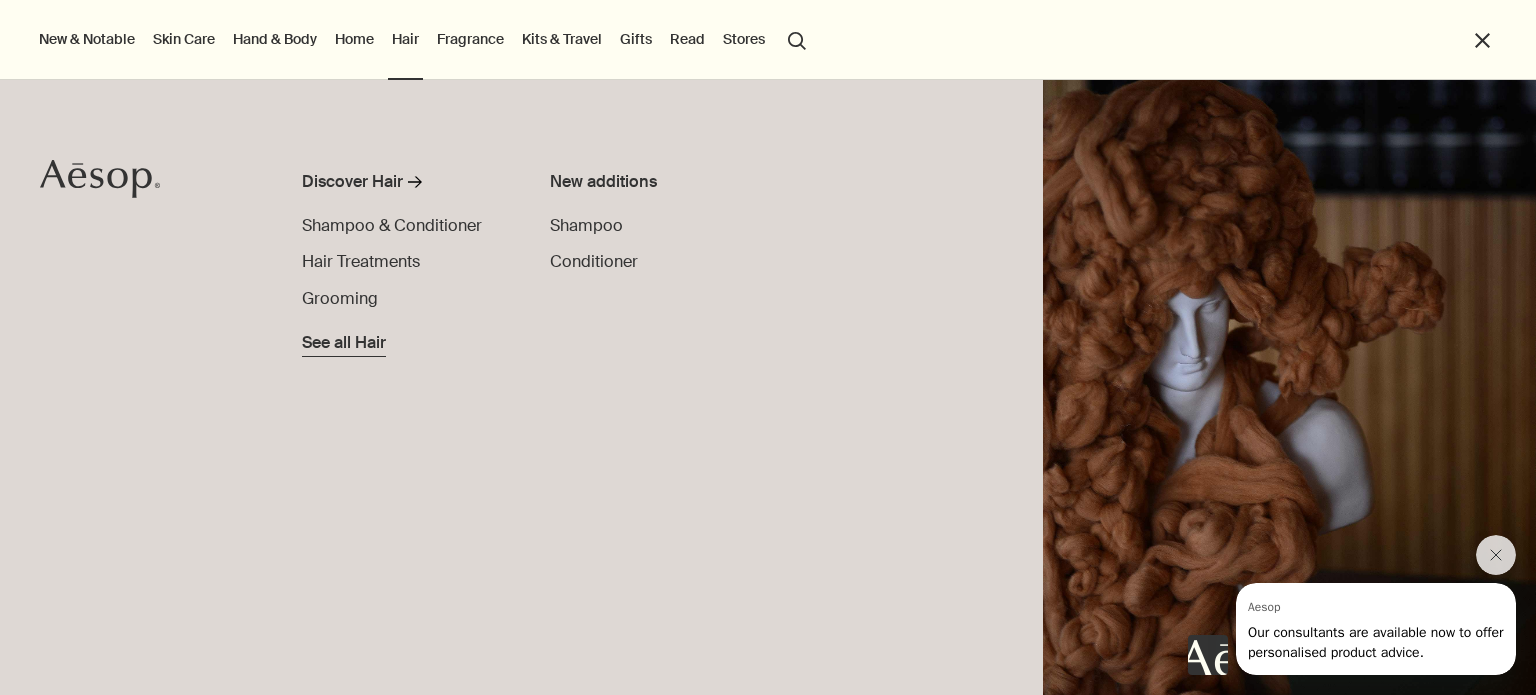 click on "See all Hair" at bounding box center (344, 343) 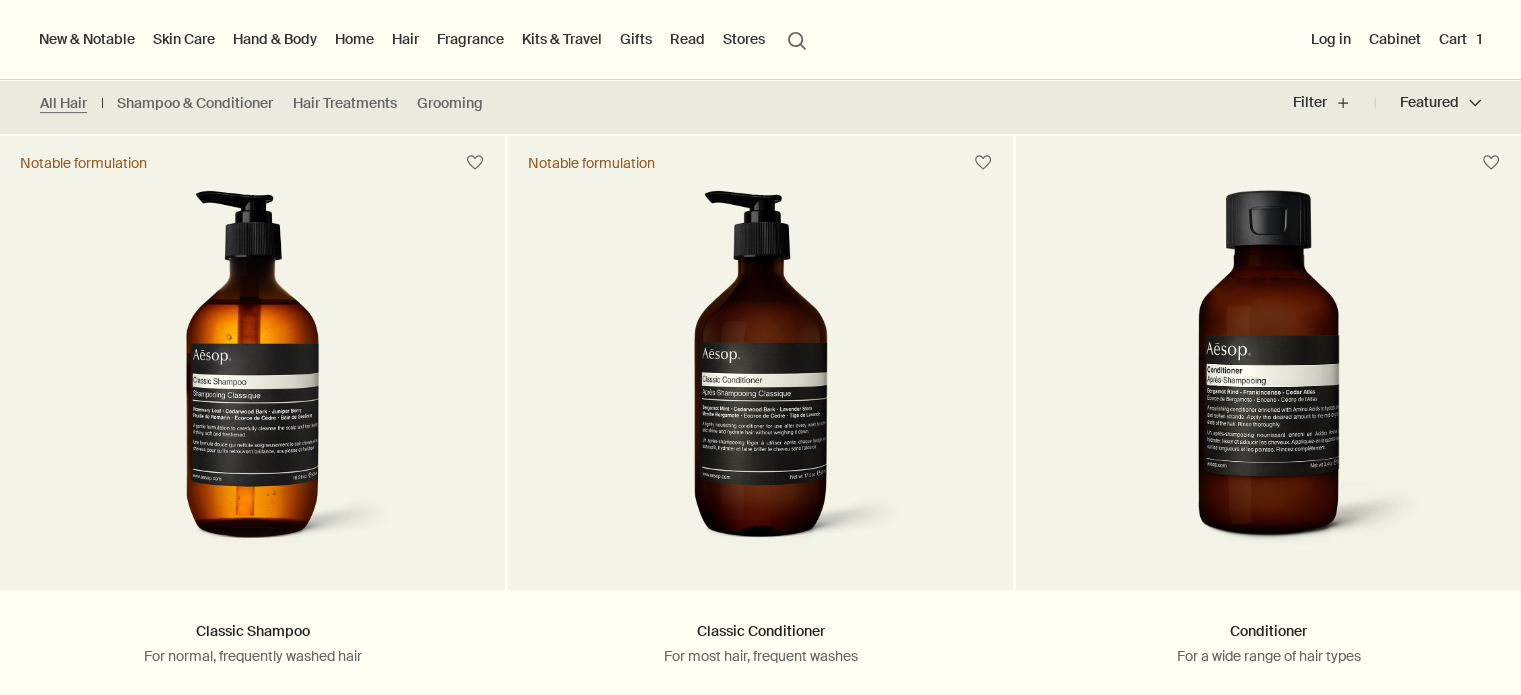 scroll, scrollTop: 500, scrollLeft: 0, axis: vertical 